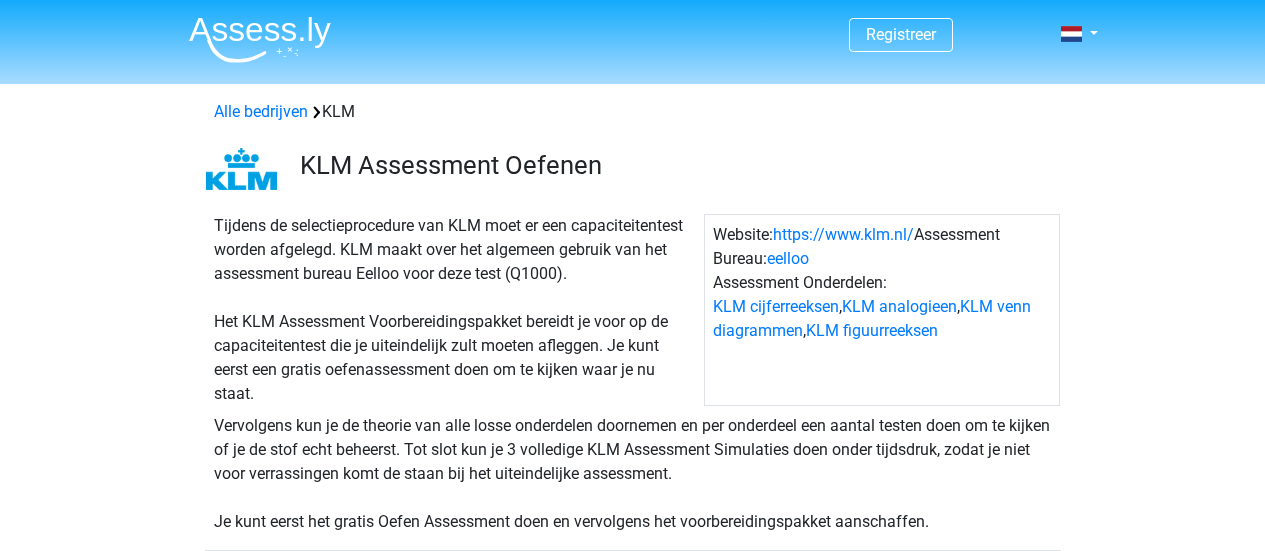 scroll, scrollTop: 0, scrollLeft: 0, axis: both 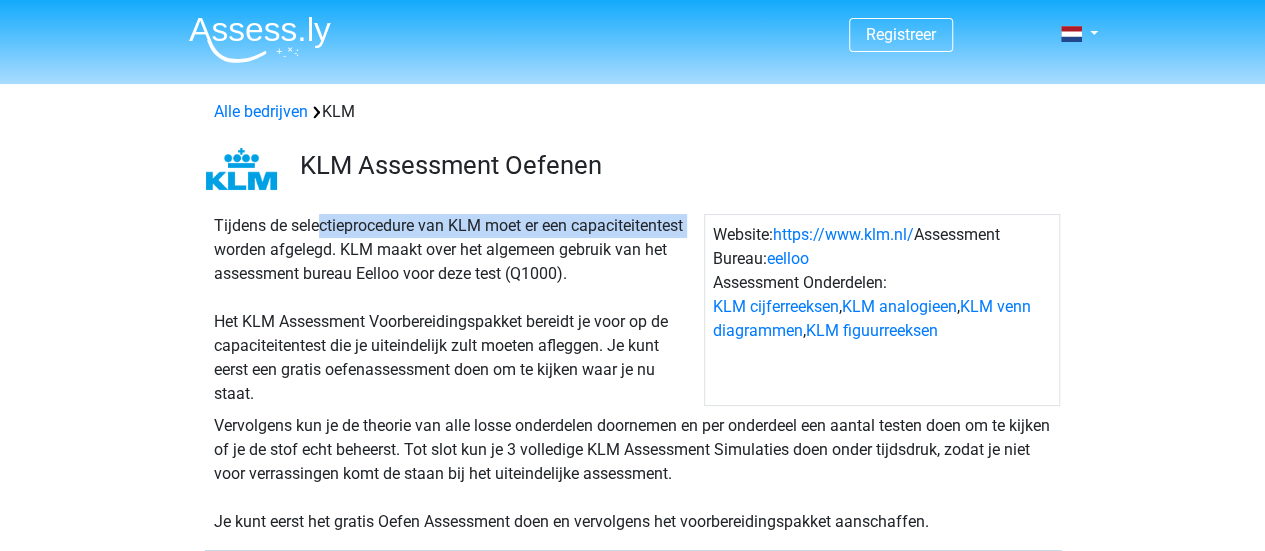 drag, startPoint x: 646, startPoint y: 227, endPoint x: 252, endPoint y: 225, distance: 394.00507 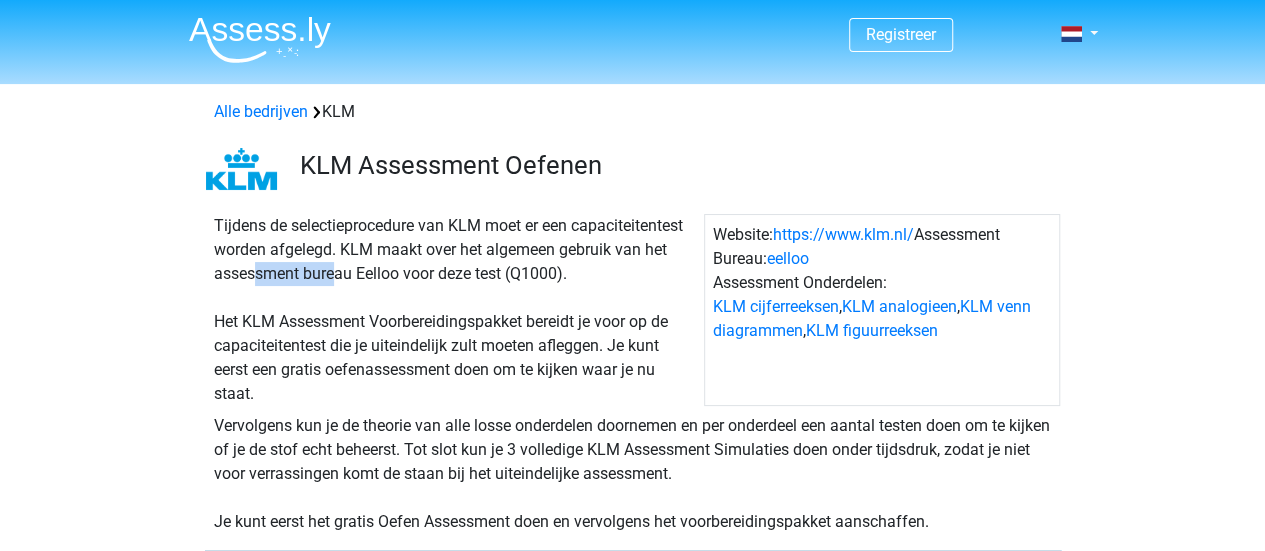 drag, startPoint x: 269, startPoint y: 265, endPoint x: 650, endPoint y: 255, distance: 381.13123 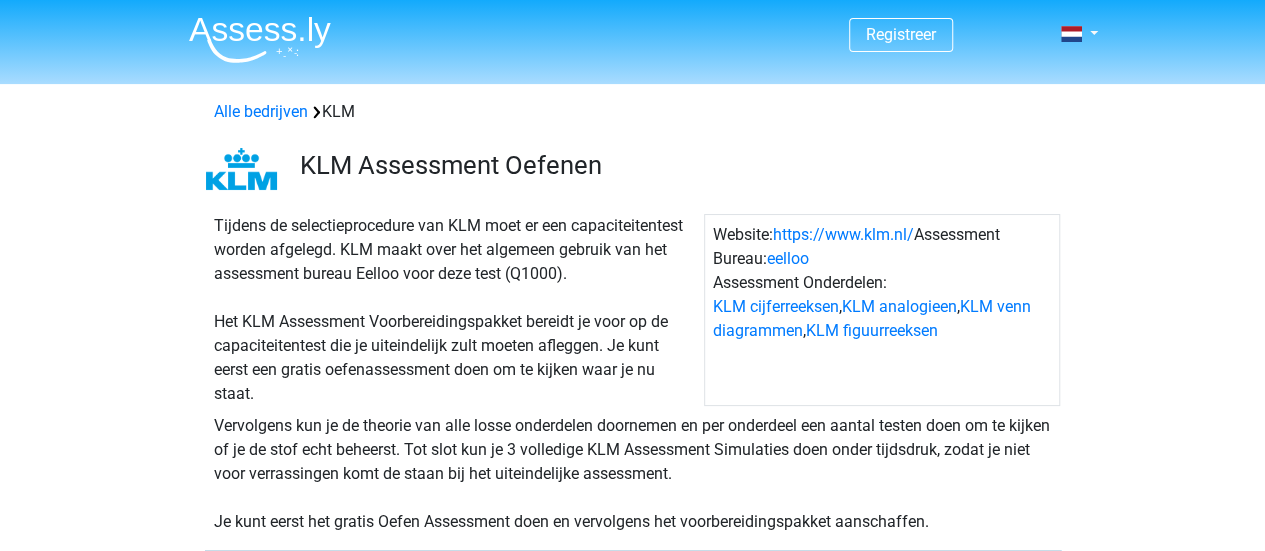 click on "Tijdens de selectieprocedure van KLM moet er een capaciteitentest
worden afgelegd. KLM maakt over het algemeen gebruik van het assessment bureau
Eelloo voor deze test (Q1000).  Het KLM Assessment Voorbereidingspakket
bereidt je voor op de capaciteitentest die je uiteindelijk zult moeten afleggen.
Je kunt eerst  een gratis oefenassessment doen om te kijken waar je nu staat." at bounding box center [455, 310] 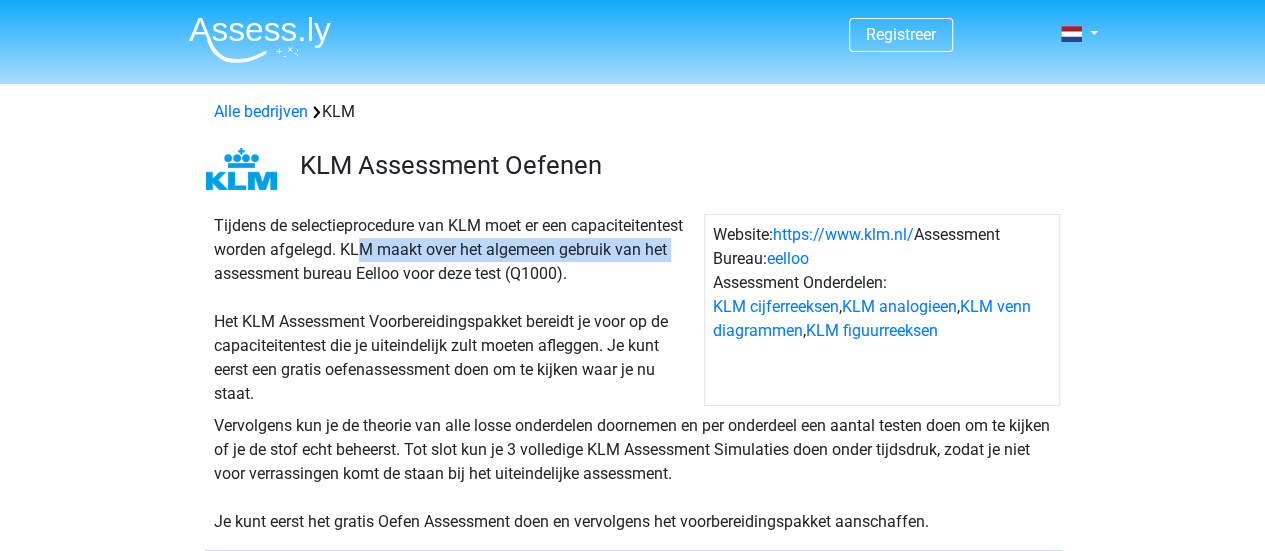 drag, startPoint x: 612, startPoint y: 253, endPoint x: 292, endPoint y: 253, distance: 320 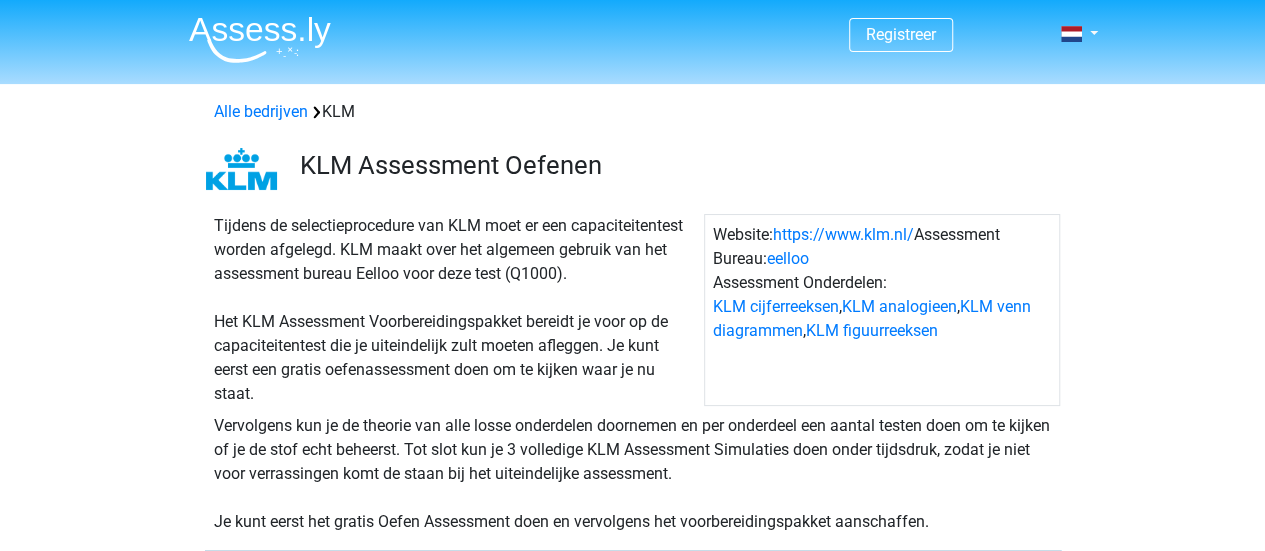 click on "Tijdens de selectieprocedure van KLM moet er een capaciteitentest
worden afgelegd. KLM maakt over het algemeen gebruik van het assessment bureau
Eelloo voor deze test (Q1000).  Het KLM Assessment Voorbereidingspakket
bereidt je voor op de capaciteitentest die je uiteindelijk zult moeten afleggen.
Je kunt eerst  een gratis oefenassessment doen om te kijken waar je nu staat." at bounding box center [455, 310] 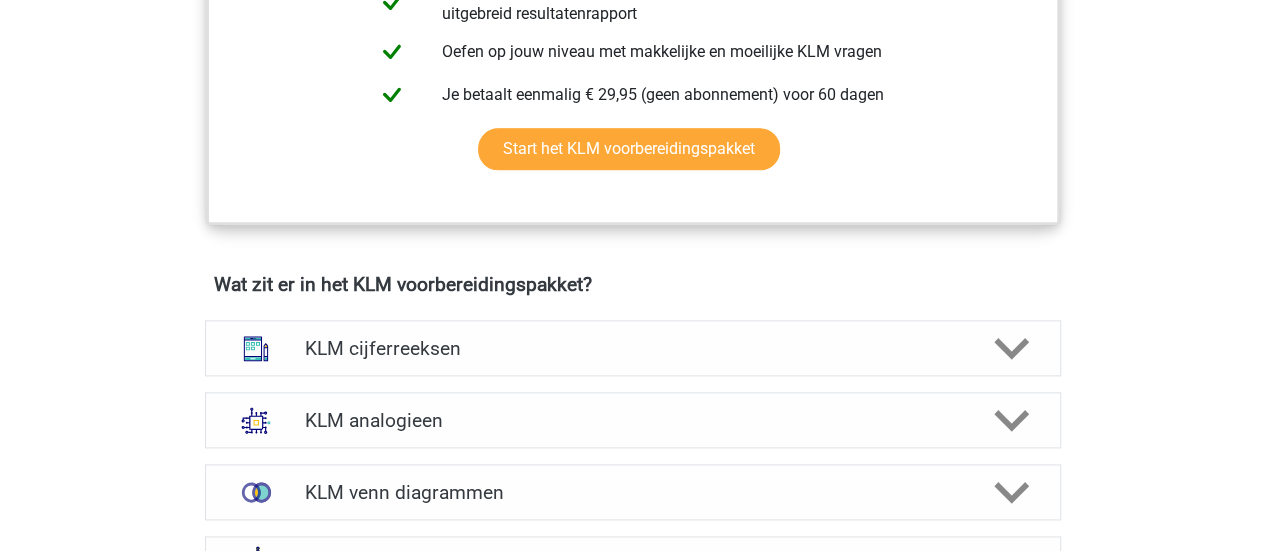 scroll, scrollTop: 1200, scrollLeft: 0, axis: vertical 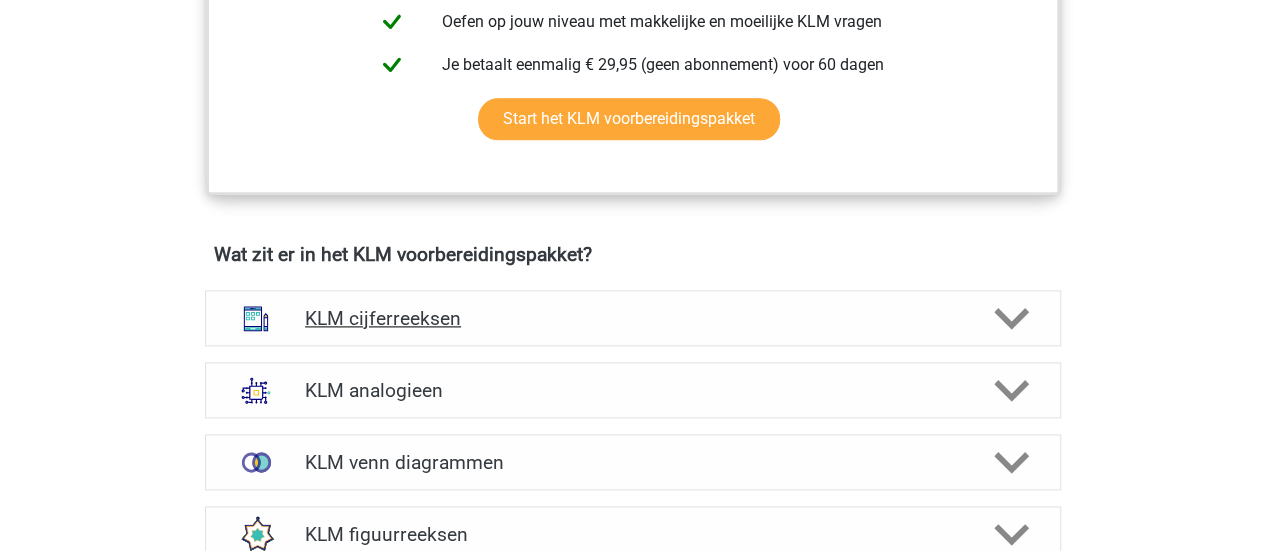 click on "KLM cijferreeksen" at bounding box center (632, 318) 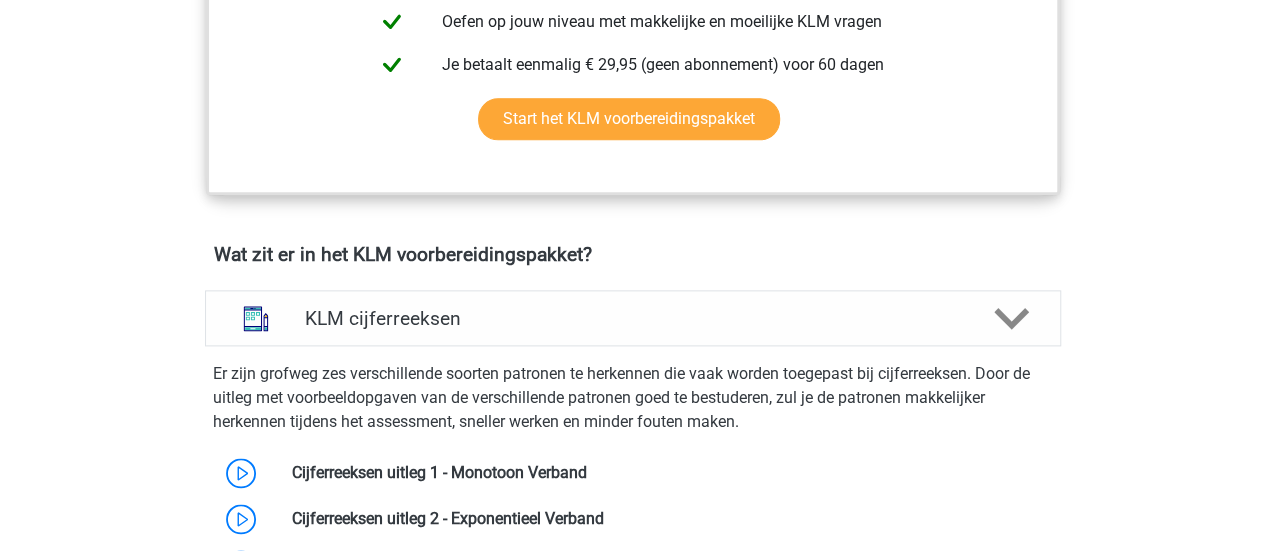 scroll, scrollTop: 1400, scrollLeft: 0, axis: vertical 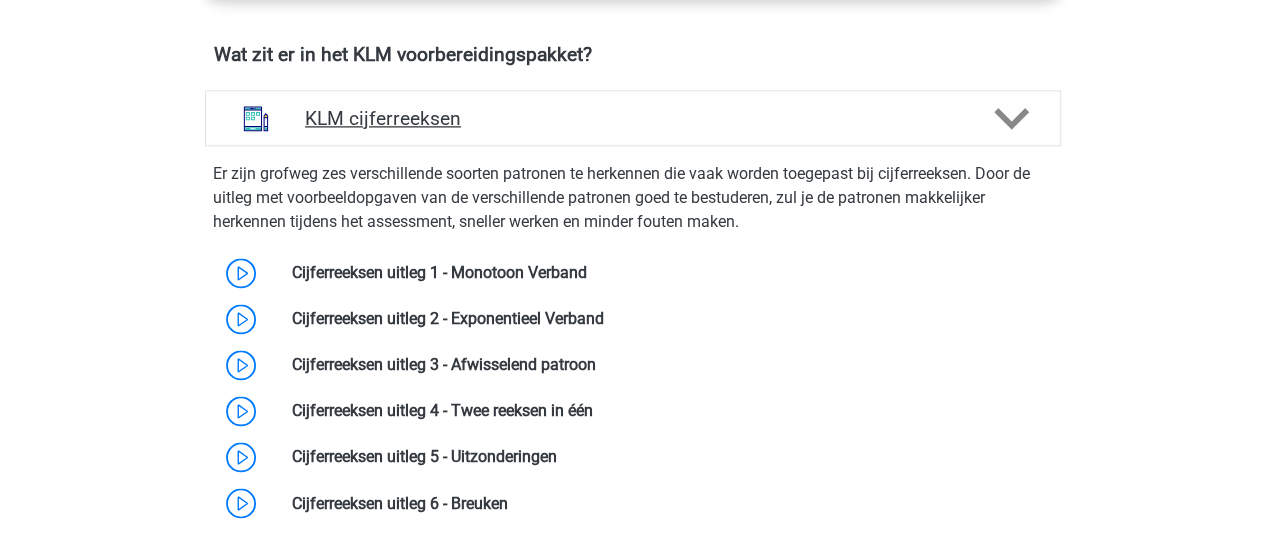 click on "KLM cijferreeksen" at bounding box center (632, 118) 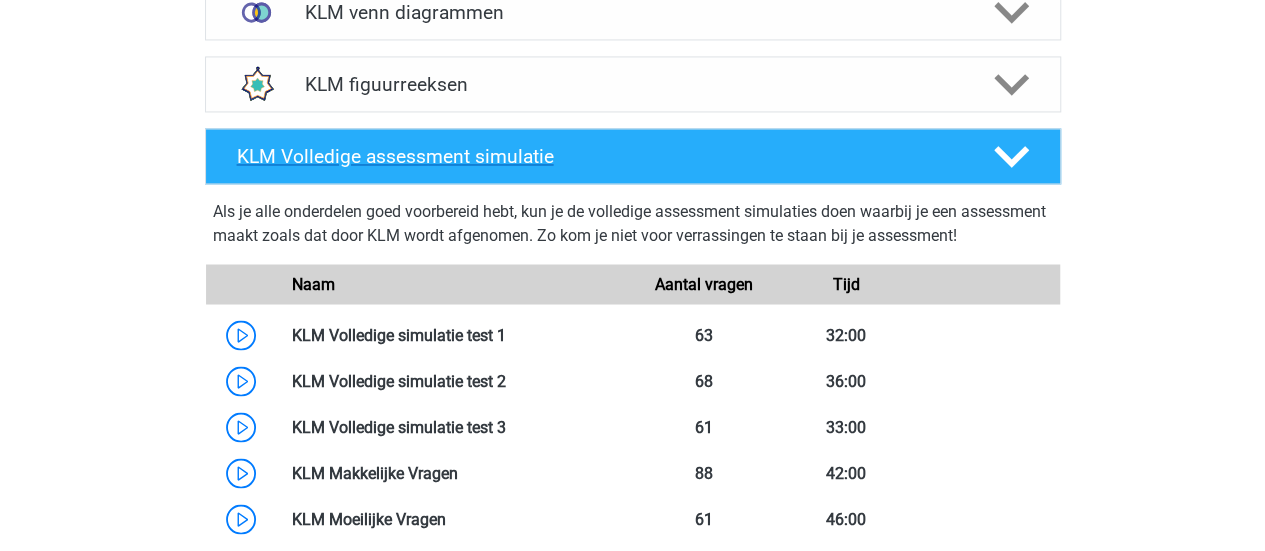 scroll, scrollTop: 1692, scrollLeft: 0, axis: vertical 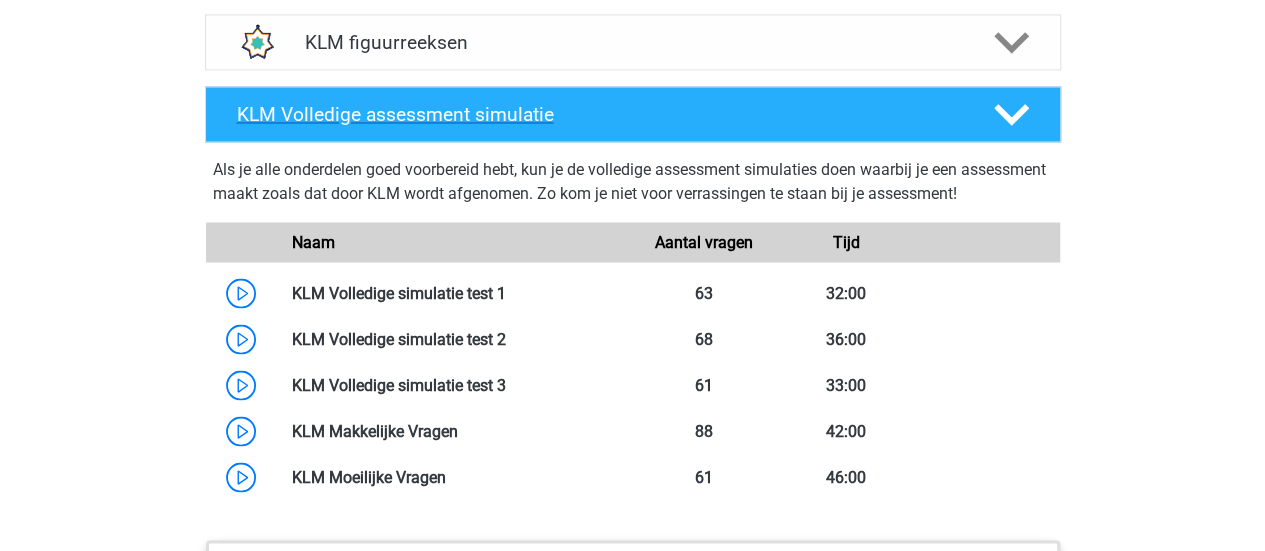 click on "KLM Volledige assessment simulatie" at bounding box center (599, 114) 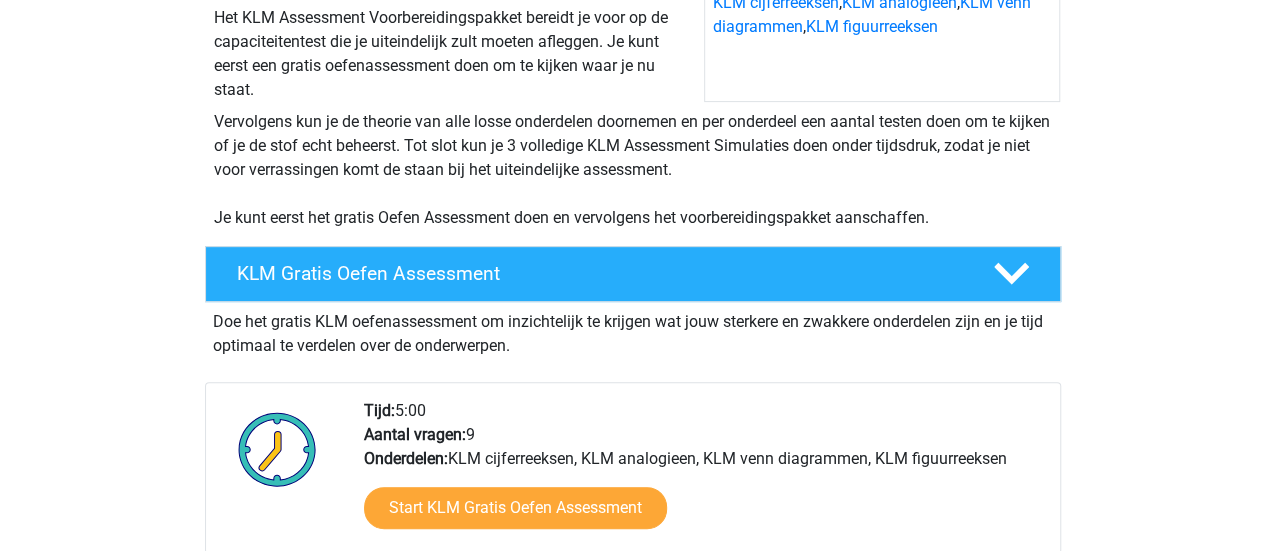 scroll, scrollTop: 400, scrollLeft: 0, axis: vertical 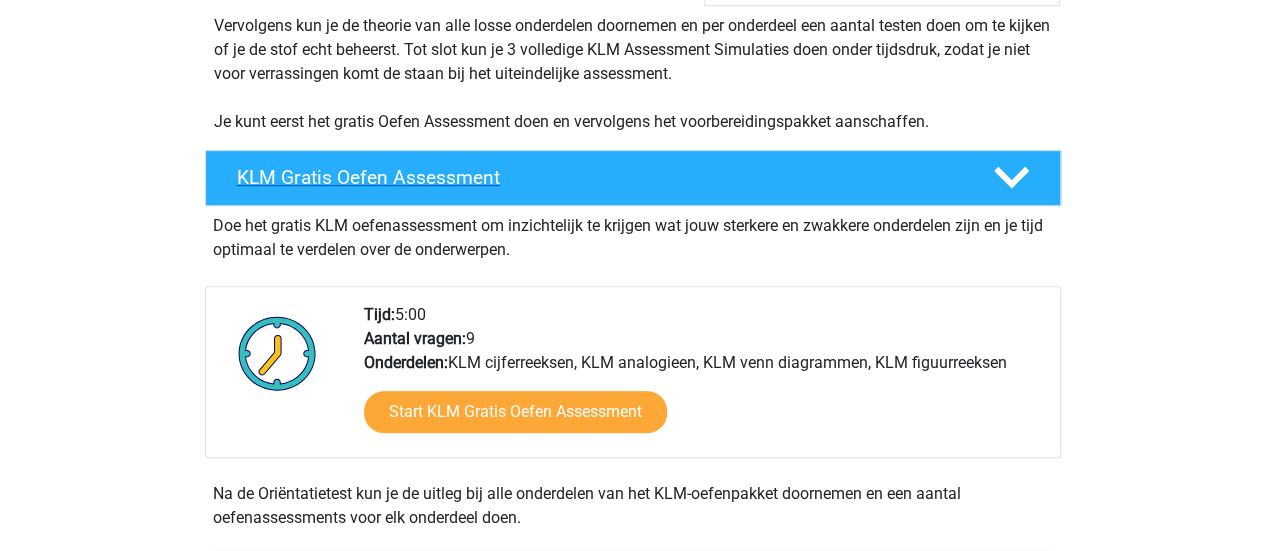 click on "KLM Gratis Oefen Assessment" at bounding box center (599, 177) 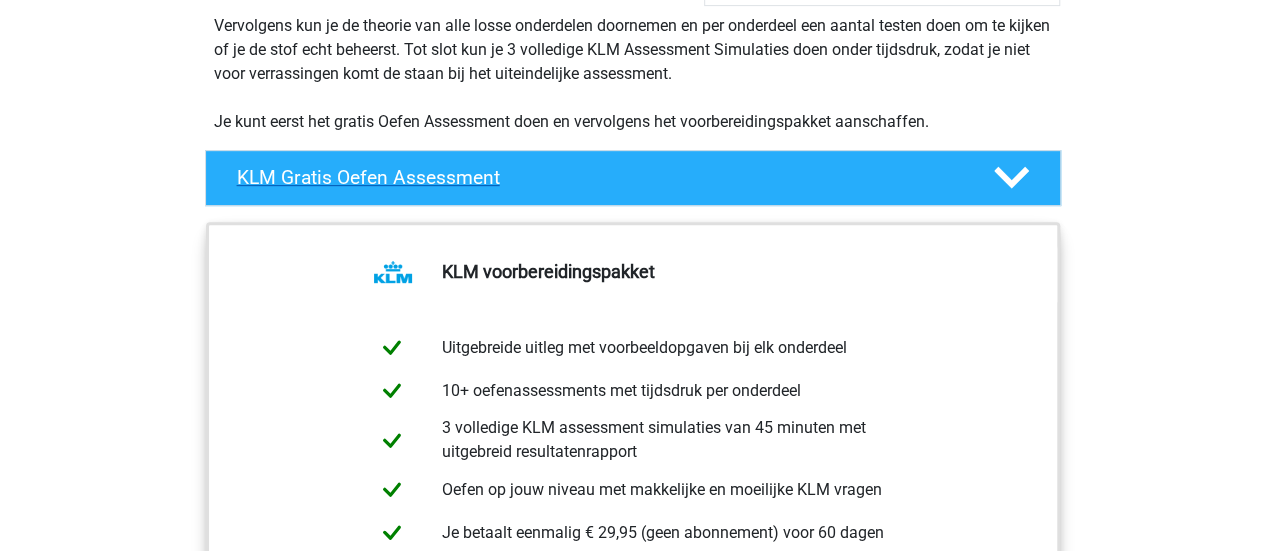 click on "KLM Gratis Oefen Assessment" at bounding box center [599, 177] 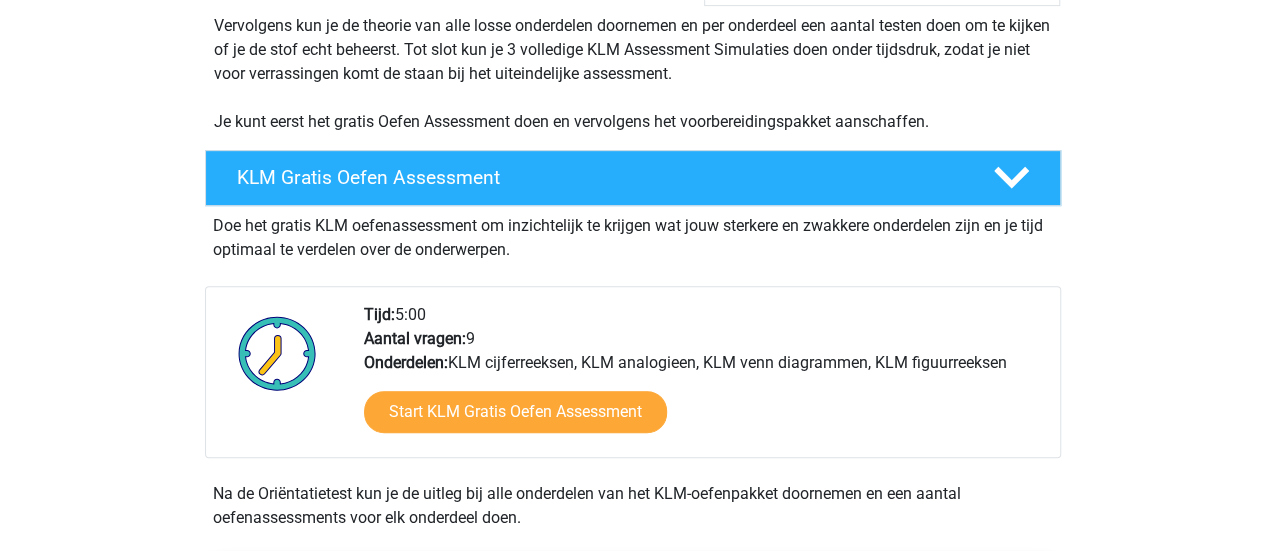 scroll, scrollTop: 500, scrollLeft: 0, axis: vertical 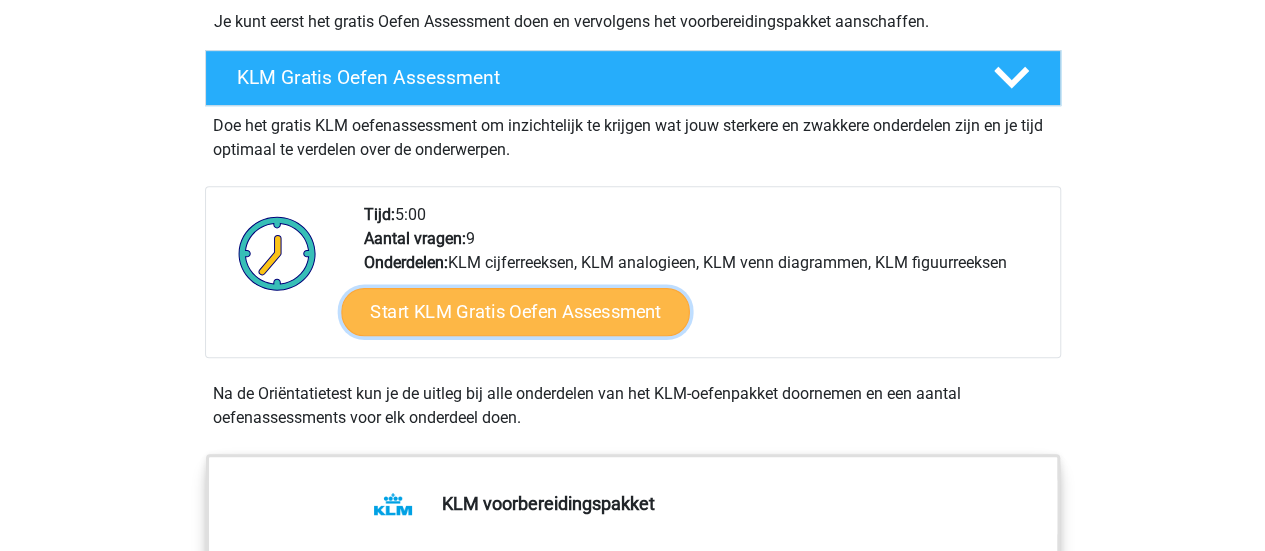 click on "Start KLM Gratis Oefen Assessment" at bounding box center (515, 311) 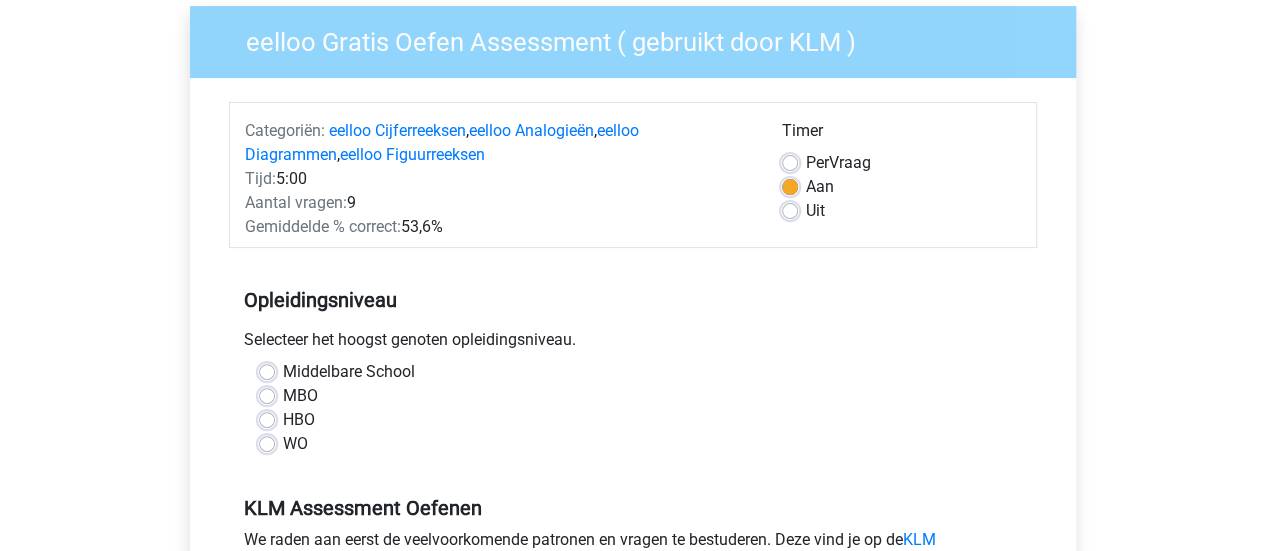 scroll, scrollTop: 200, scrollLeft: 0, axis: vertical 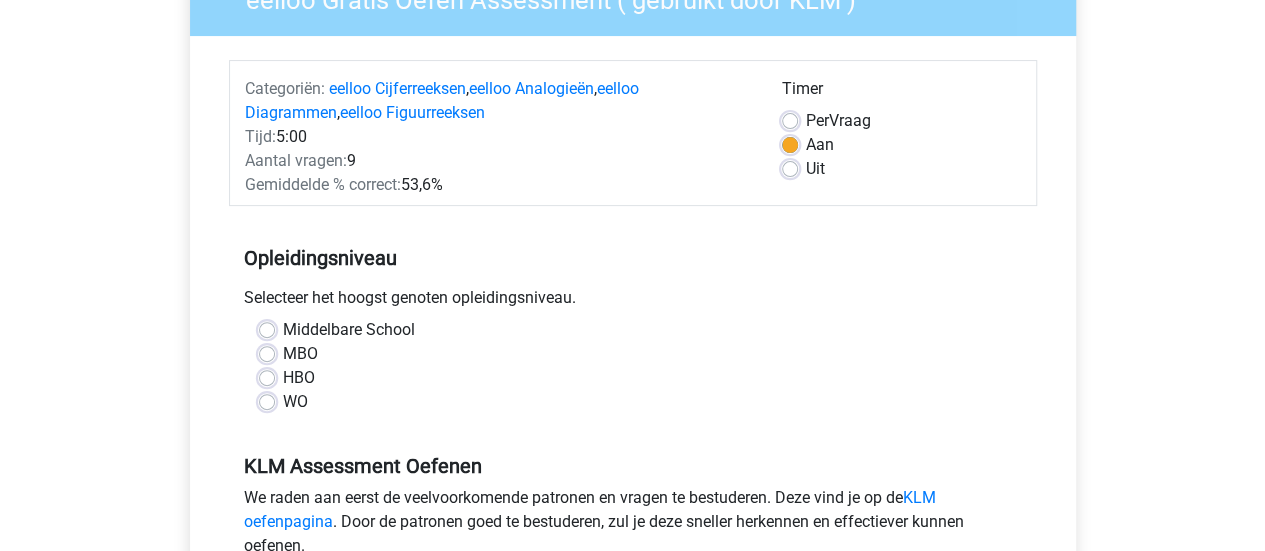 click on "WO" at bounding box center (295, 402) 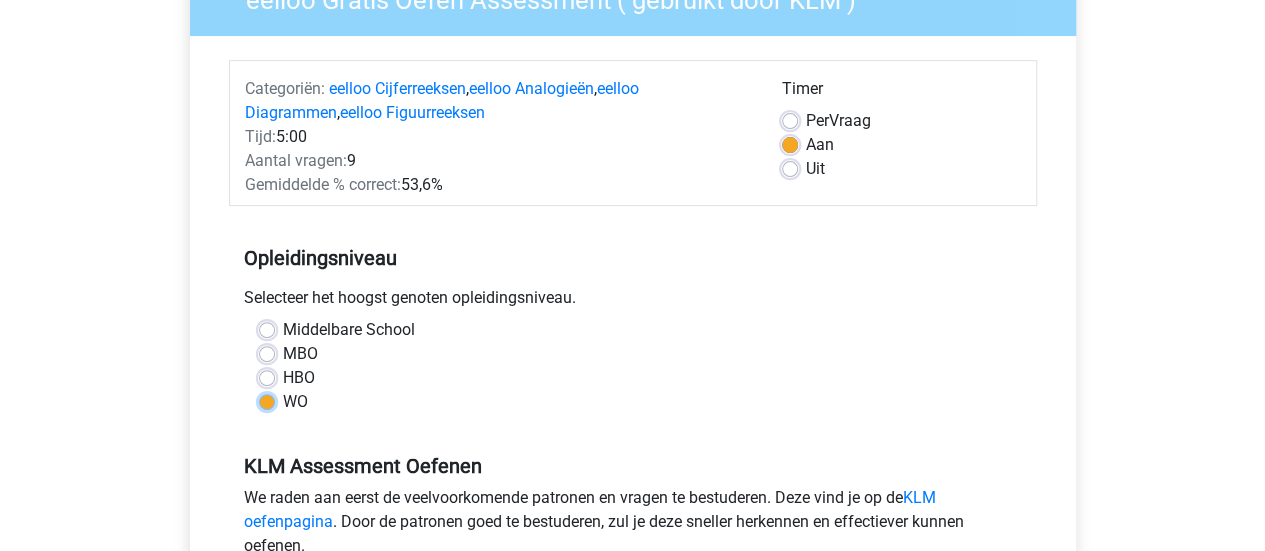 click on "WO" at bounding box center [267, 400] 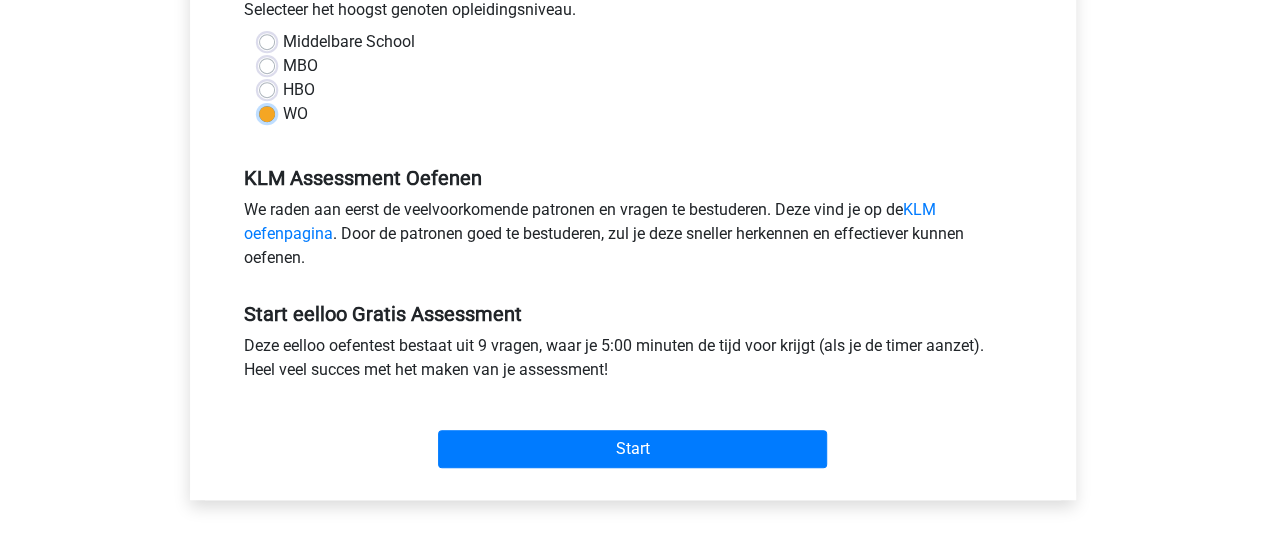scroll, scrollTop: 500, scrollLeft: 0, axis: vertical 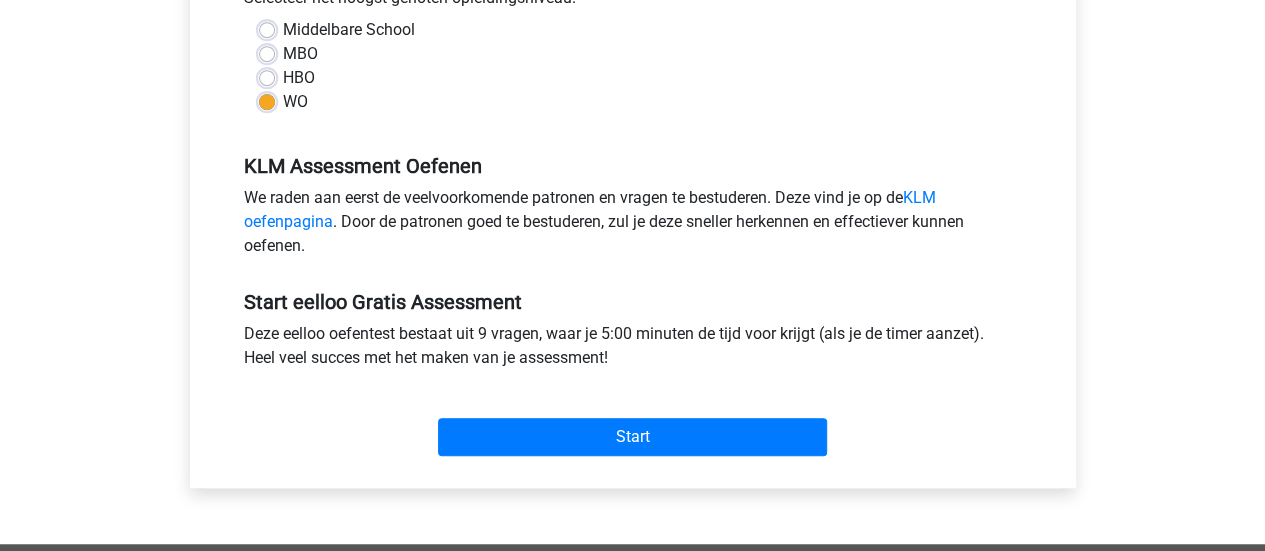 drag, startPoint x: 284, startPoint y: 197, endPoint x: 816, endPoint y: 200, distance: 532.0085 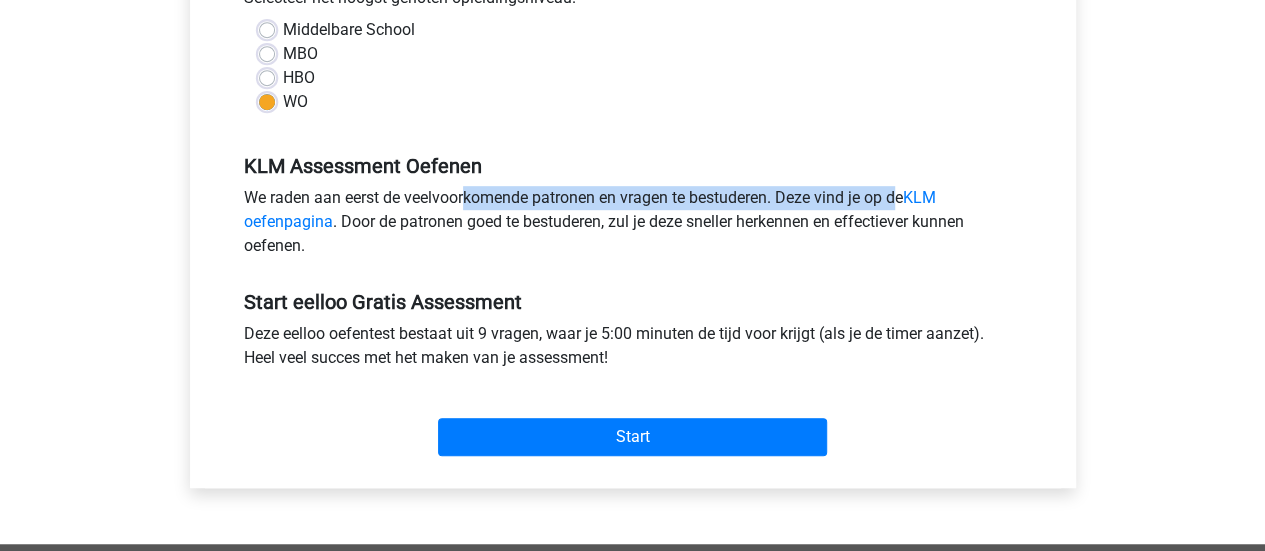 drag, startPoint x: 738, startPoint y: 194, endPoint x: 359, endPoint y: 192, distance: 379.00528 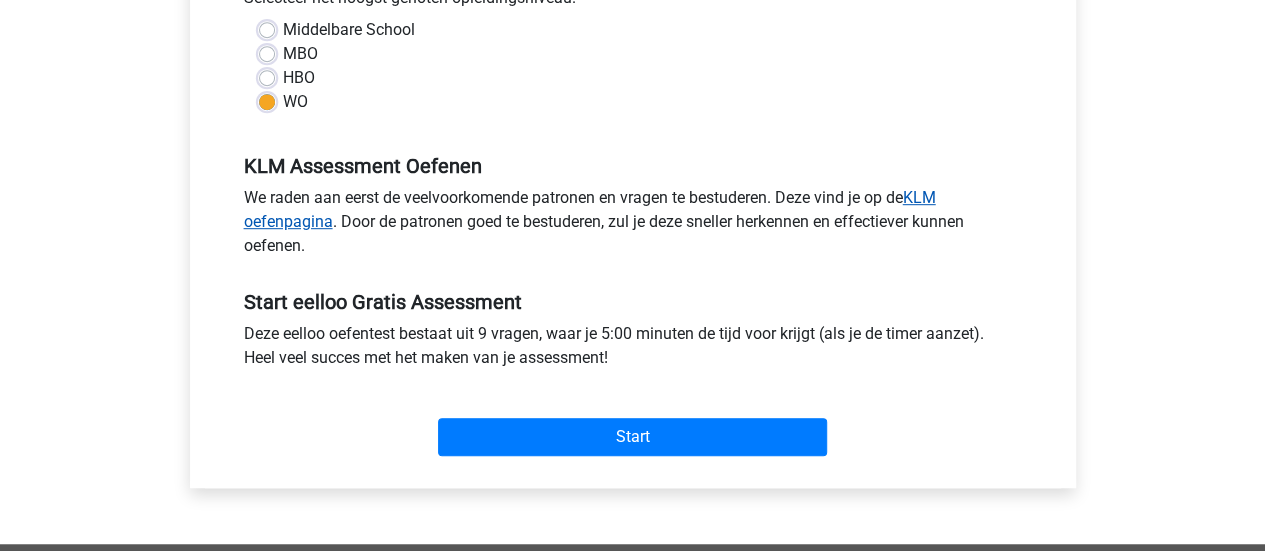 click on "KLM
oefenpagina" at bounding box center [590, 209] 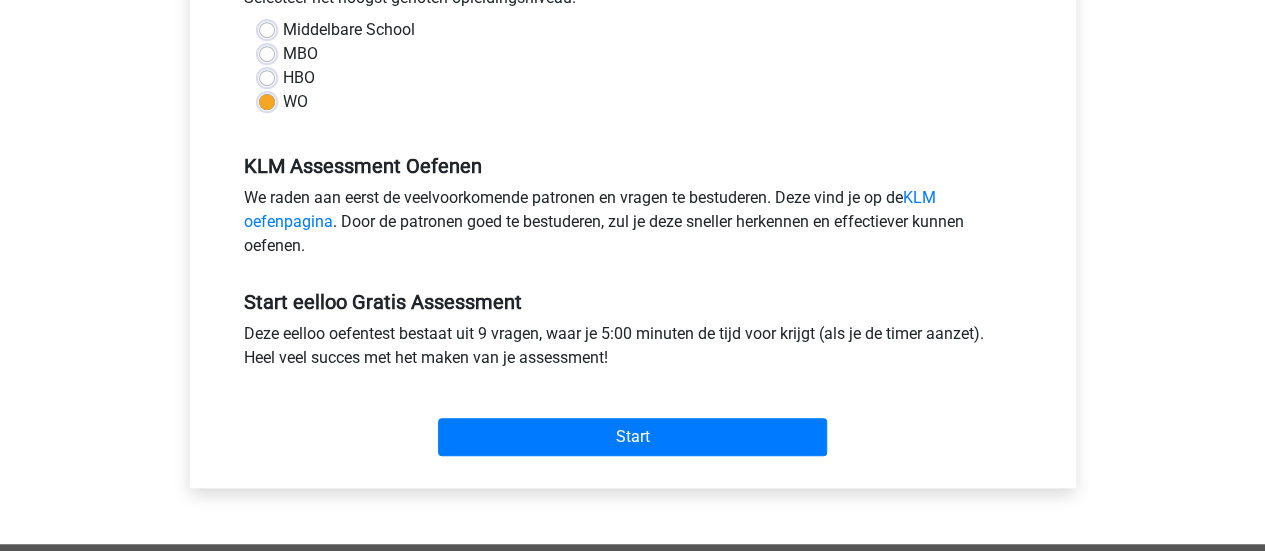 drag, startPoint x: 318, startPoint y: 328, endPoint x: 923, endPoint y: 333, distance: 605.0207 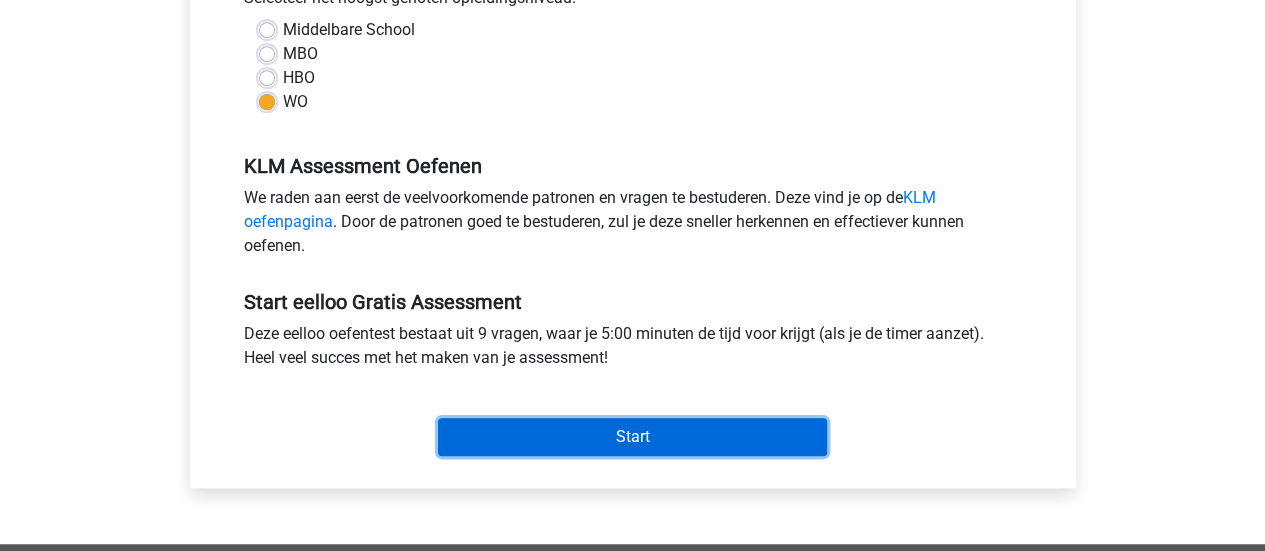 click on "Start" at bounding box center [632, 437] 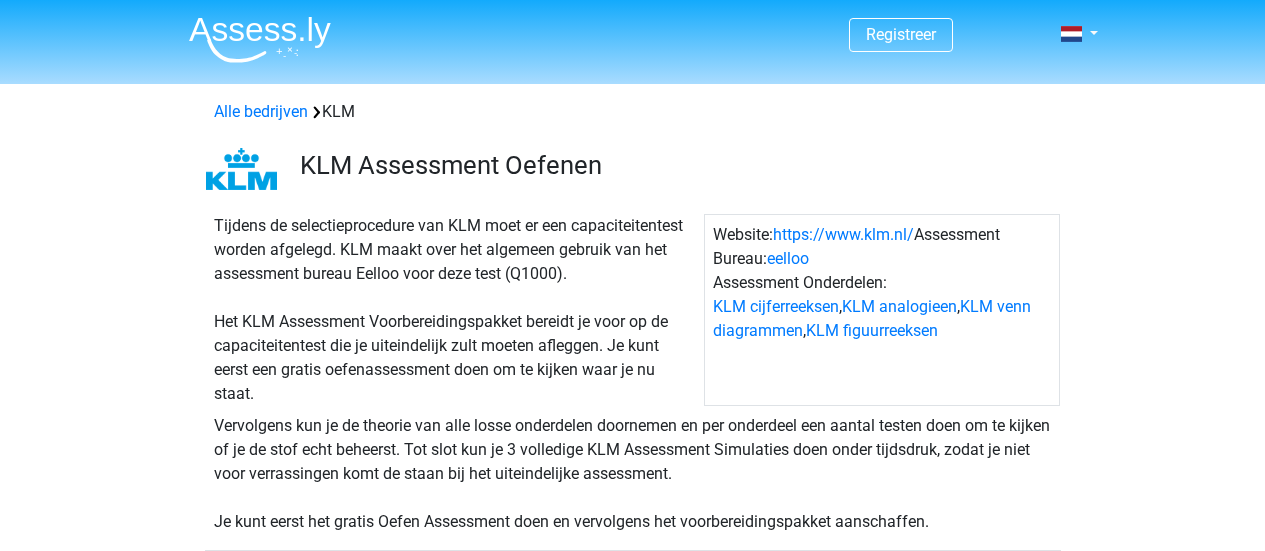 scroll, scrollTop: 0, scrollLeft: 0, axis: both 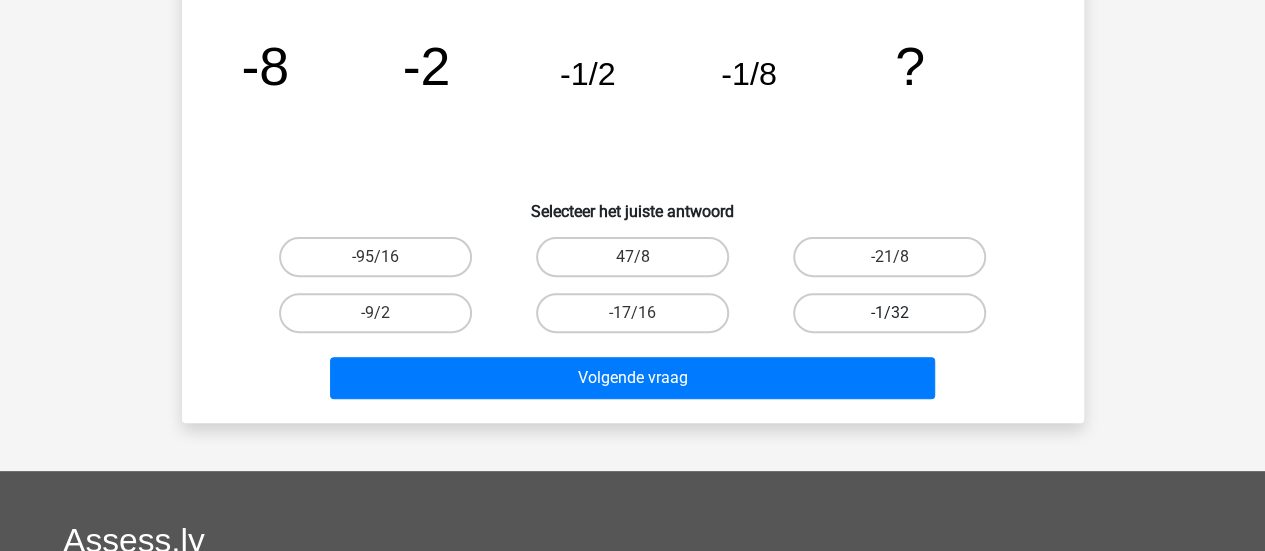 click on "-1/32" at bounding box center (889, 313) 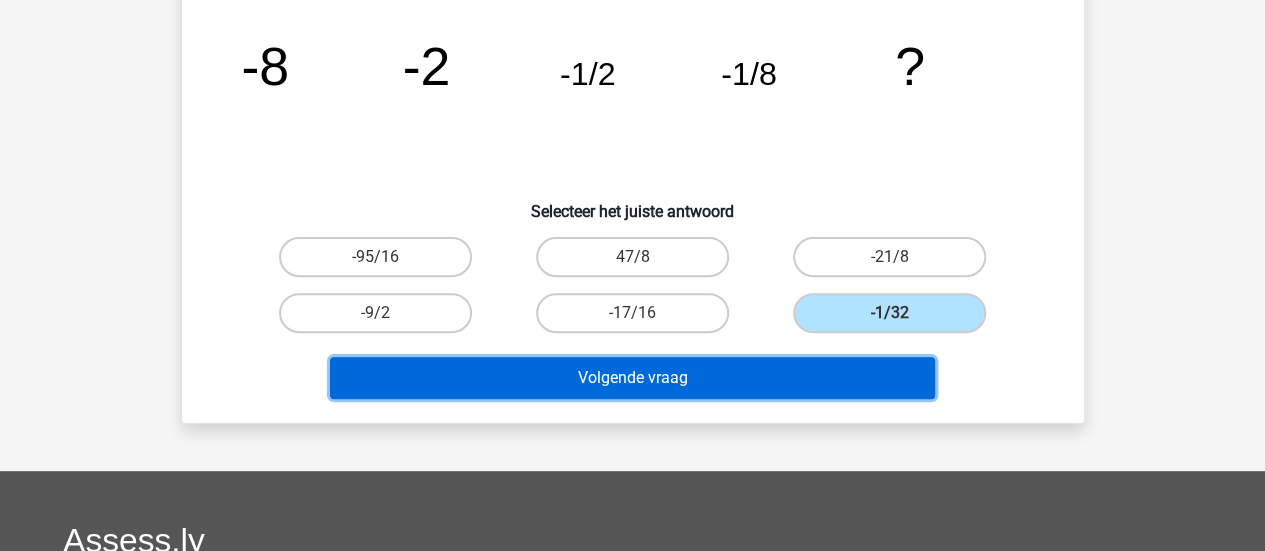 click on "Volgende vraag" at bounding box center (632, 378) 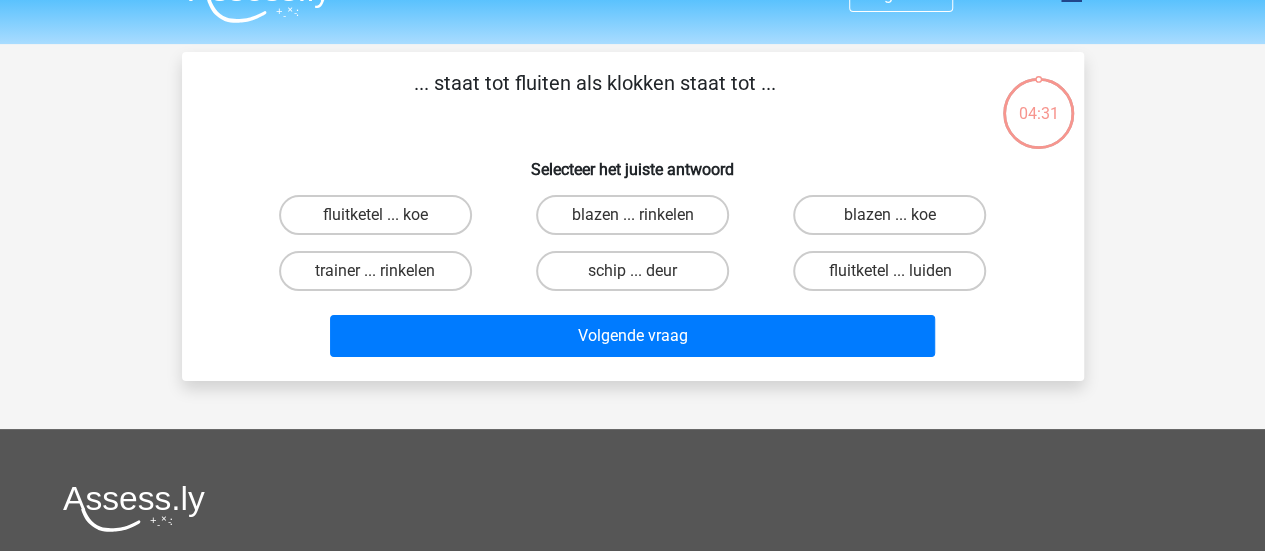 scroll, scrollTop: 0, scrollLeft: 0, axis: both 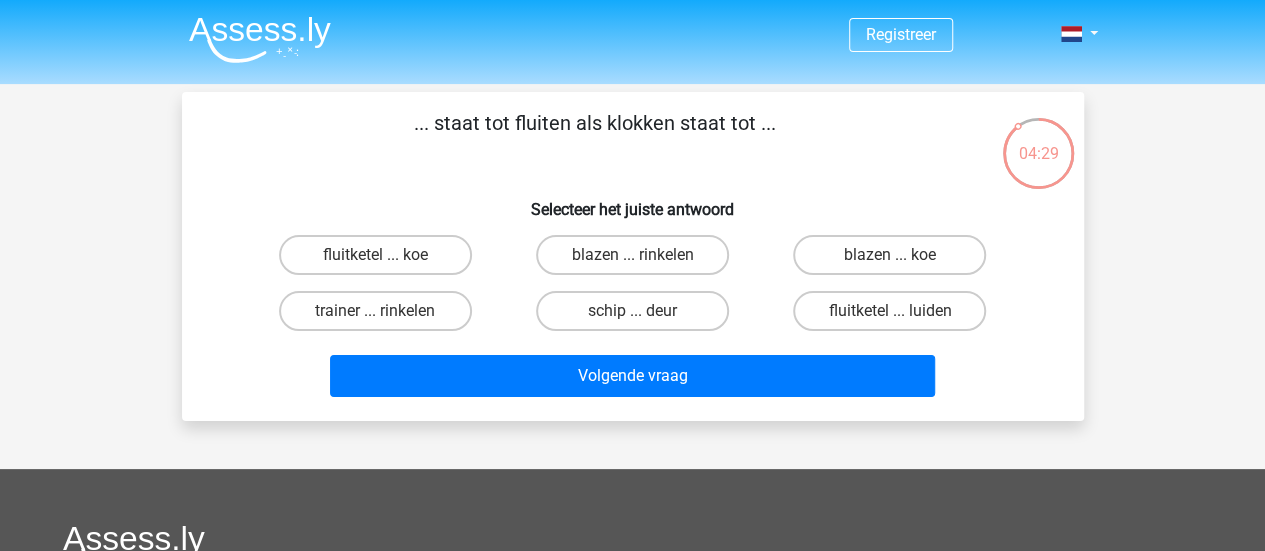 drag, startPoint x: 510, startPoint y: 131, endPoint x: 733, endPoint y: 129, distance: 223.00897 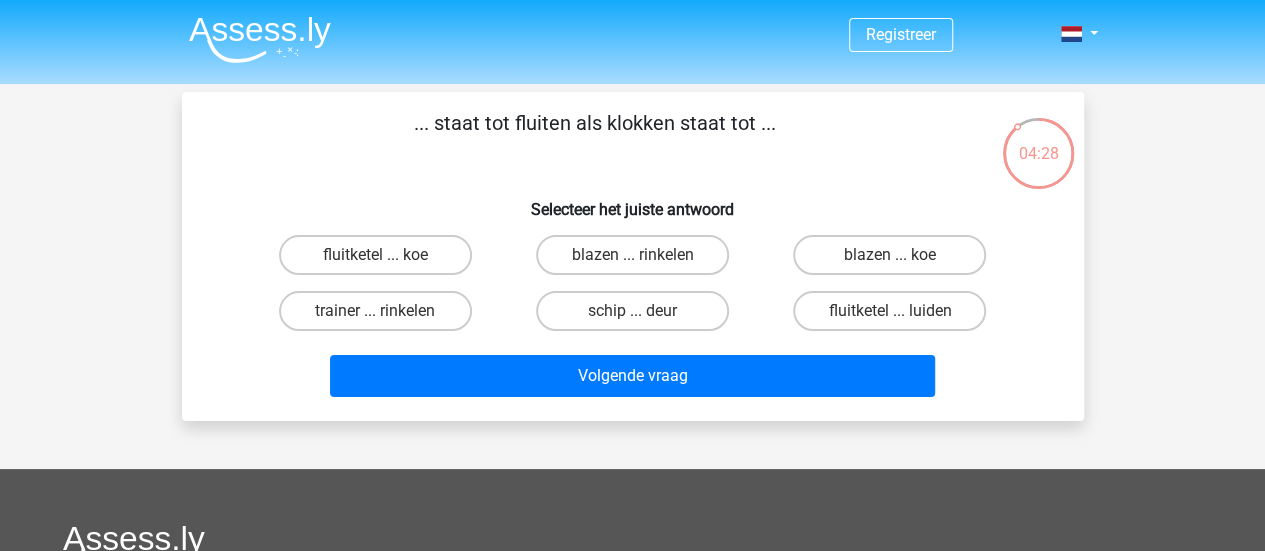 drag, startPoint x: 616, startPoint y: 113, endPoint x: 452, endPoint y: 116, distance: 164.02744 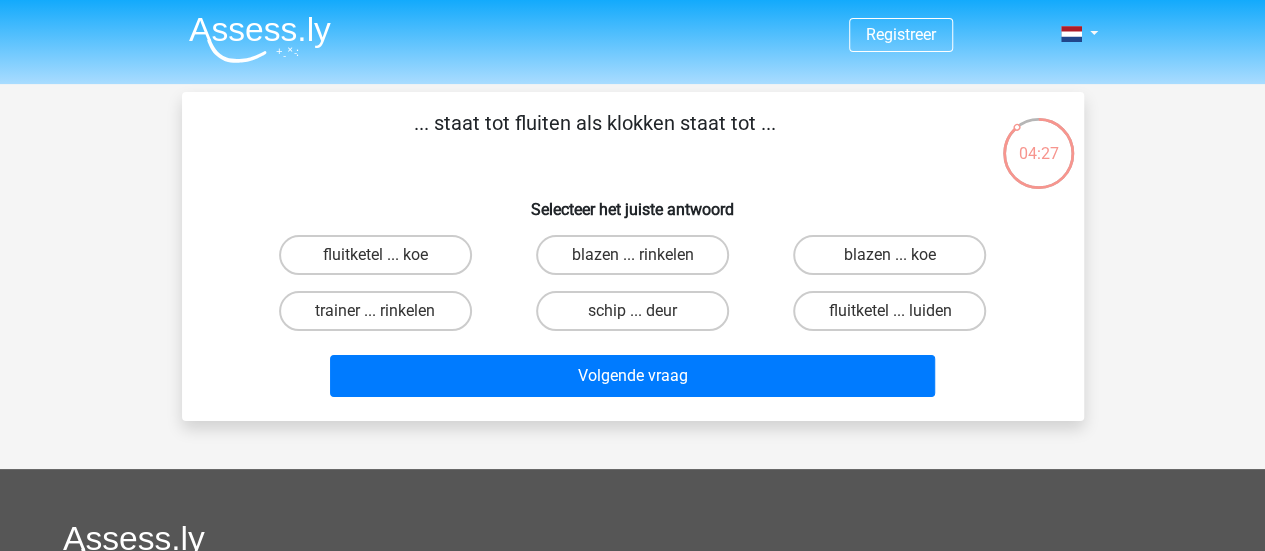 click on "... staat tot fluiten als klokken staat tot ..." at bounding box center [595, 138] 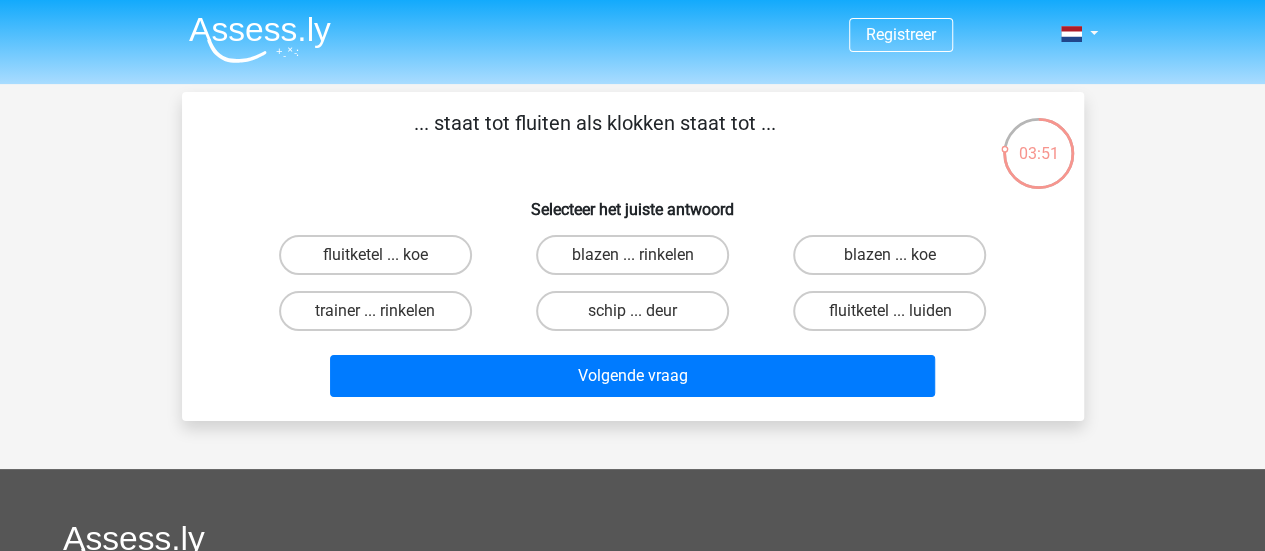 drag, startPoint x: 442, startPoint y: 121, endPoint x: 545, endPoint y: 139, distance: 104.56099 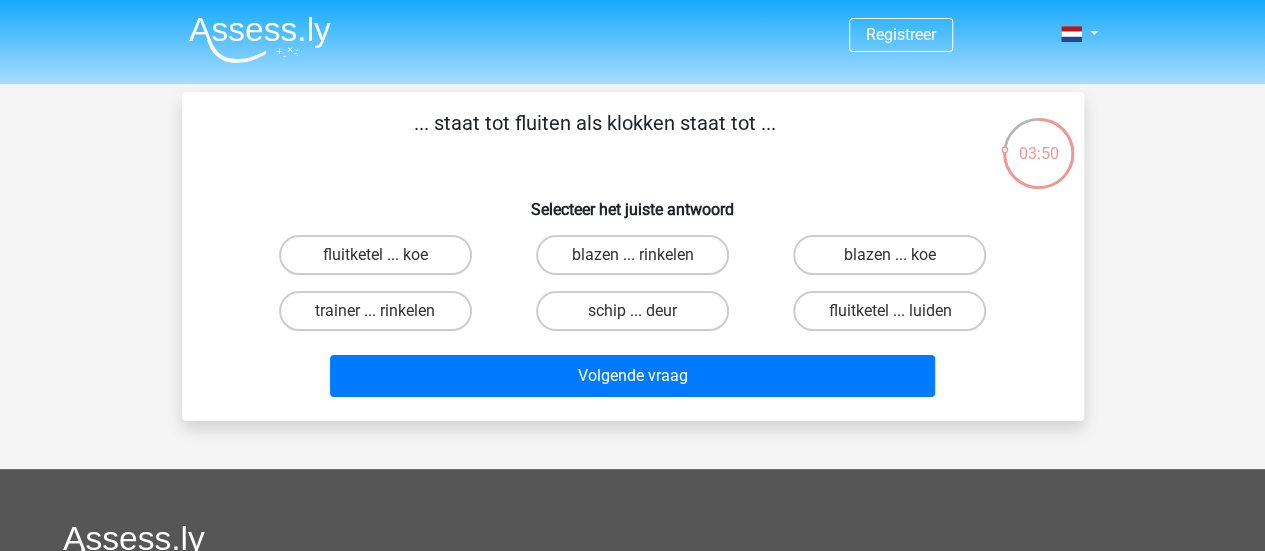 click on "... staat tot fluiten als klokken staat tot ..." at bounding box center (595, 138) 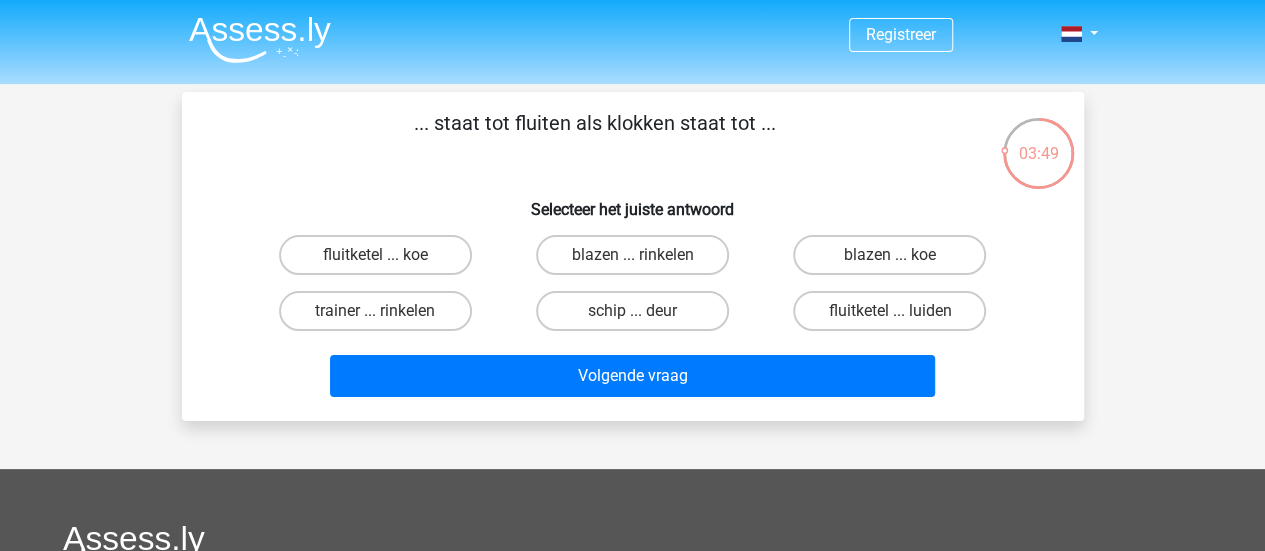 drag, startPoint x: 614, startPoint y: 123, endPoint x: 696, endPoint y: 122, distance: 82.006096 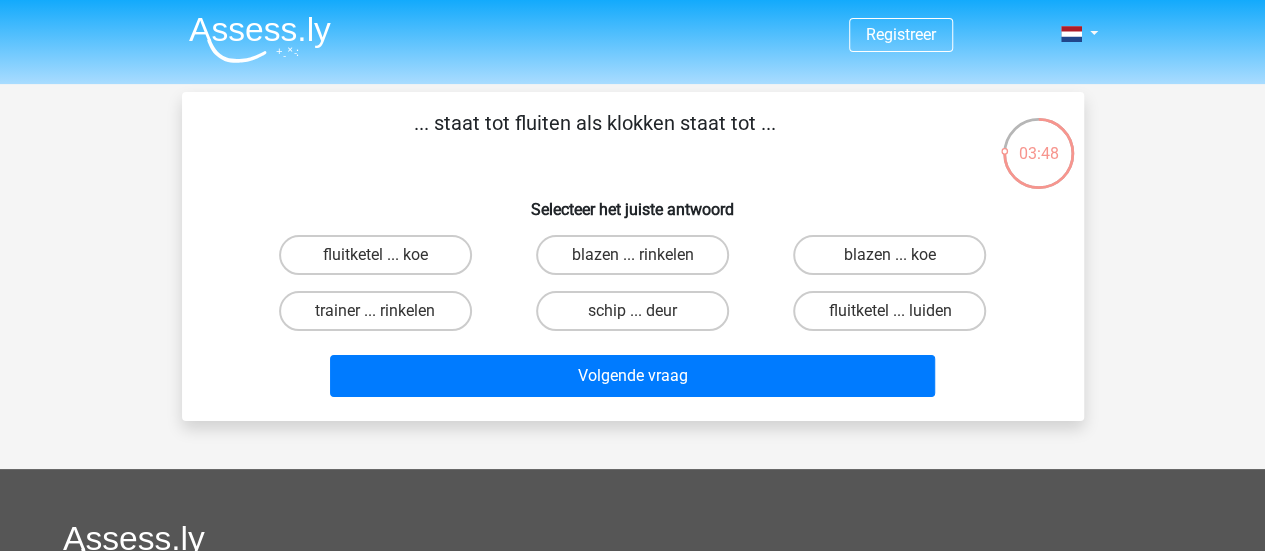 click on "... staat tot fluiten als klokken staat tot ..." at bounding box center (595, 138) 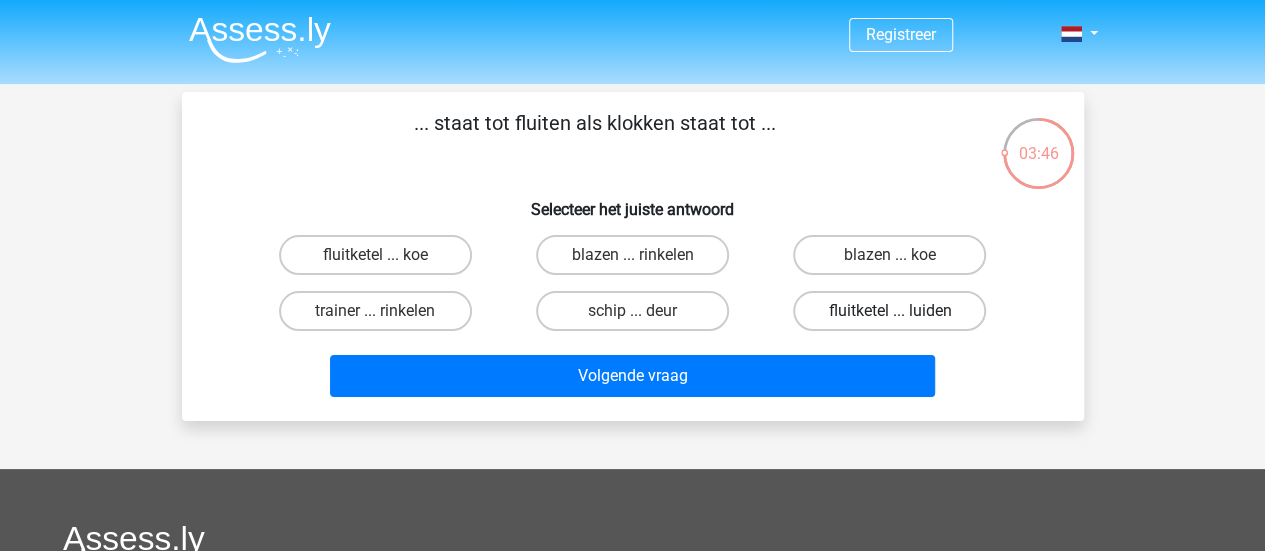 click on "fluitketel ... luiden" at bounding box center (889, 311) 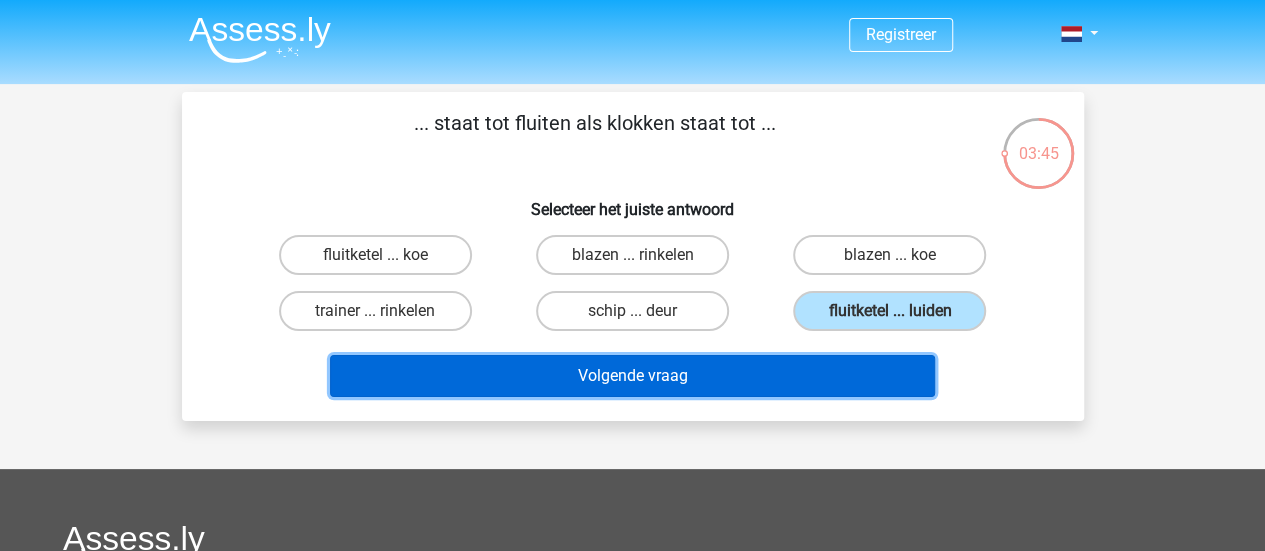click on "Volgende vraag" at bounding box center (632, 376) 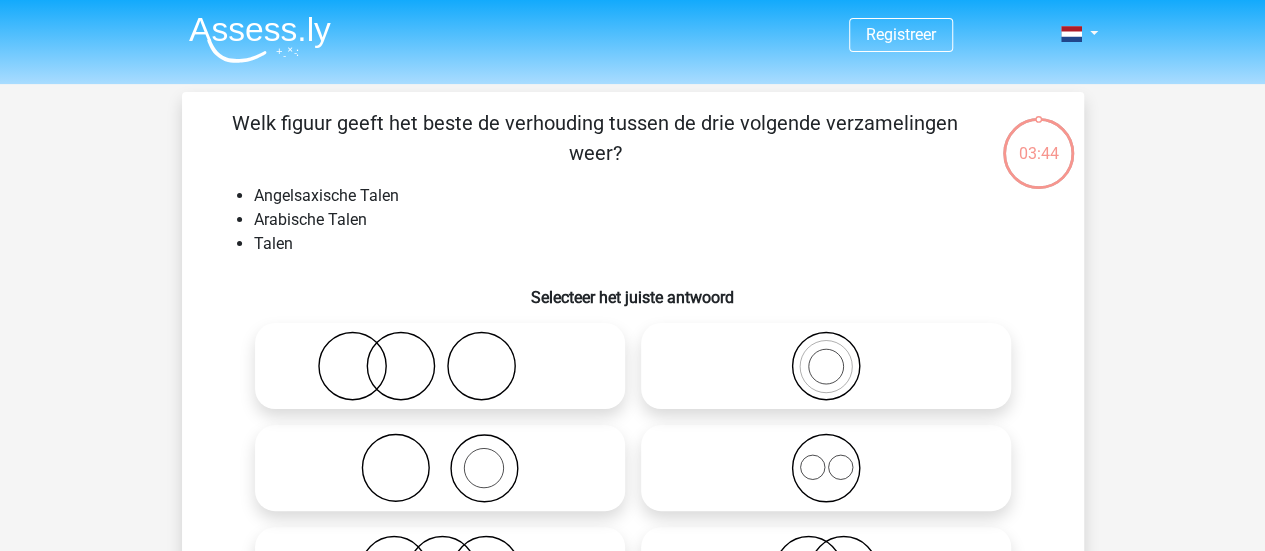 scroll, scrollTop: 92, scrollLeft: 0, axis: vertical 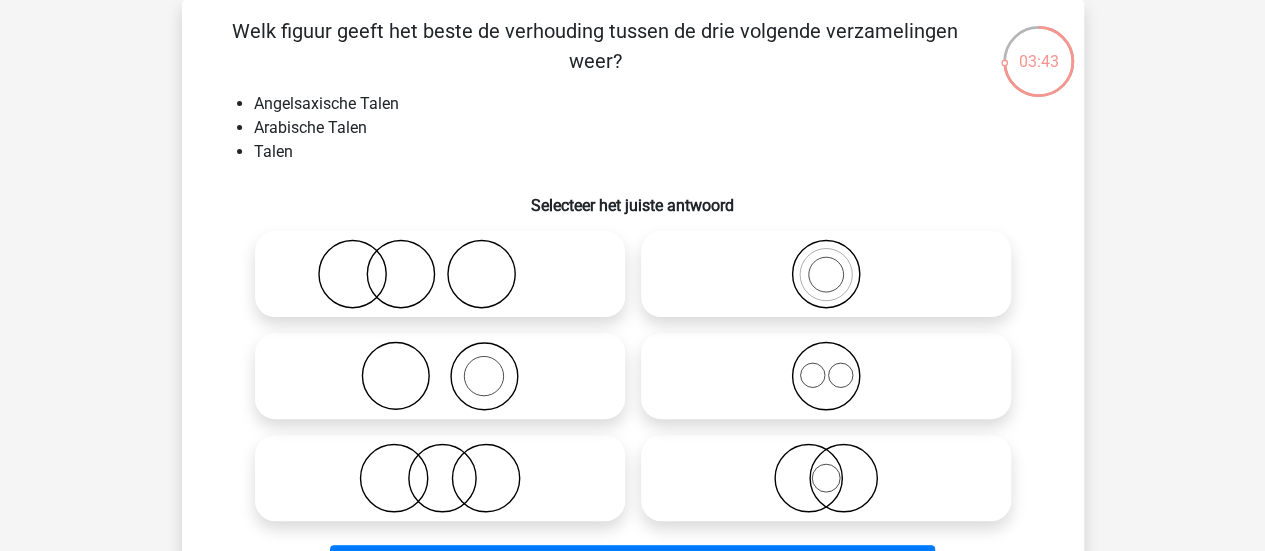 drag, startPoint x: 300, startPoint y: 41, endPoint x: 778, endPoint y: 38, distance: 478.0094 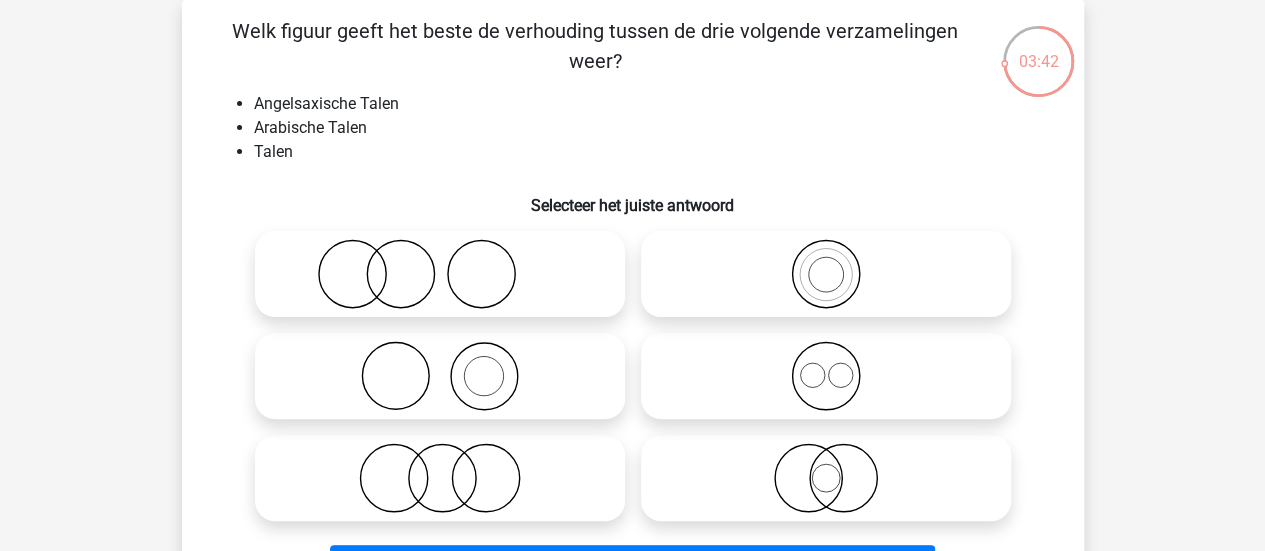click on "Welk figuur geeft het beste de verhouding tussen de drie volgende verzamelingen weer?" at bounding box center (595, 46) 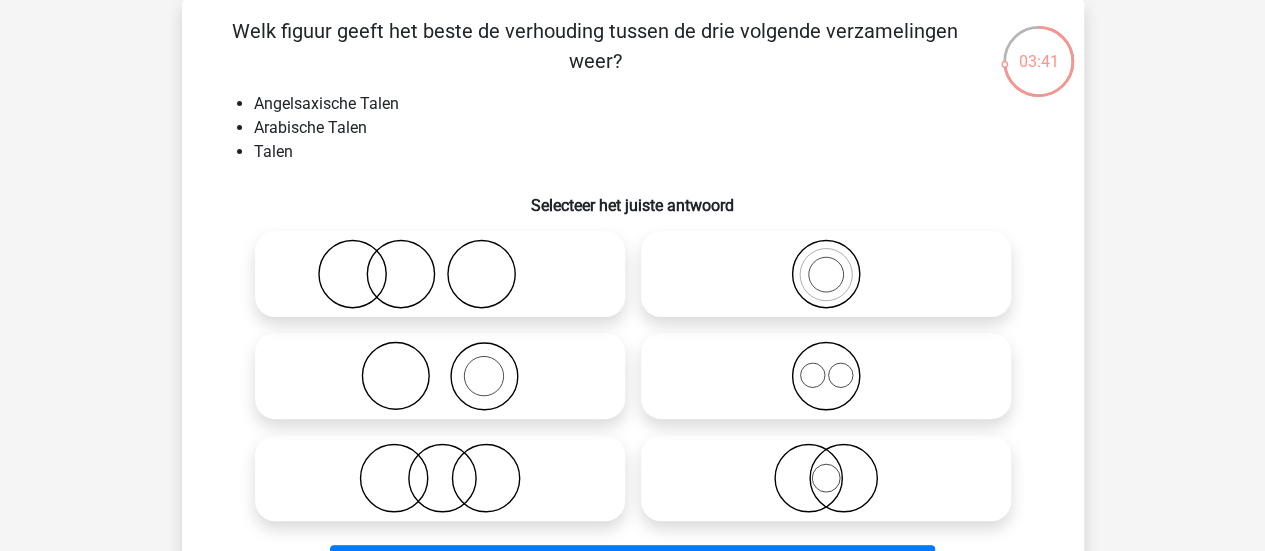 drag, startPoint x: 870, startPoint y: 34, endPoint x: 310, endPoint y: 37, distance: 560.00806 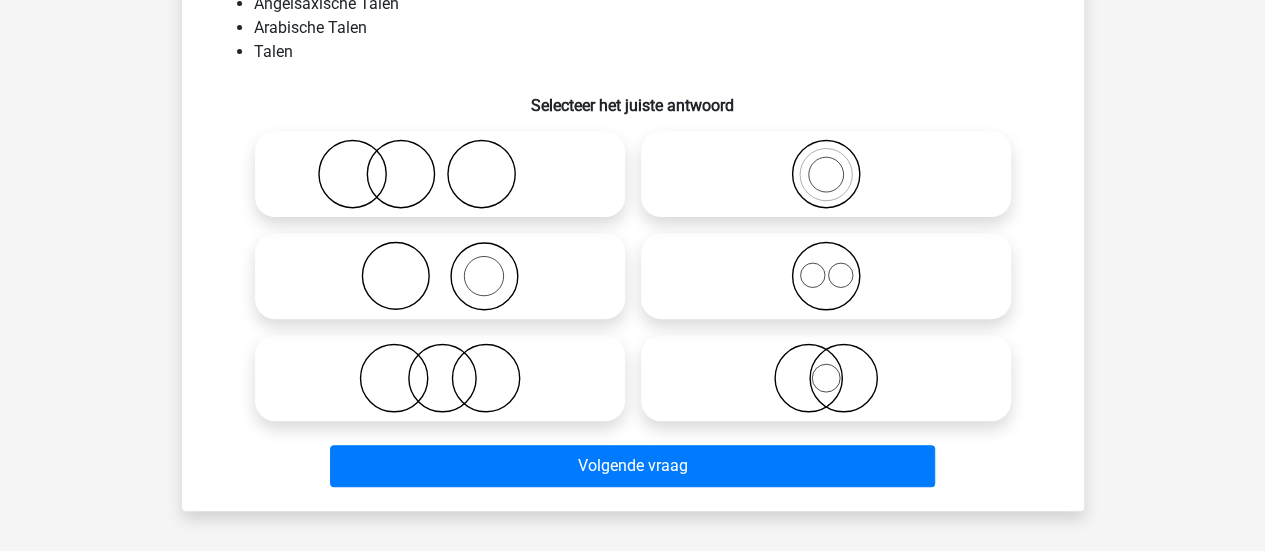 scroll, scrollTop: 92, scrollLeft: 0, axis: vertical 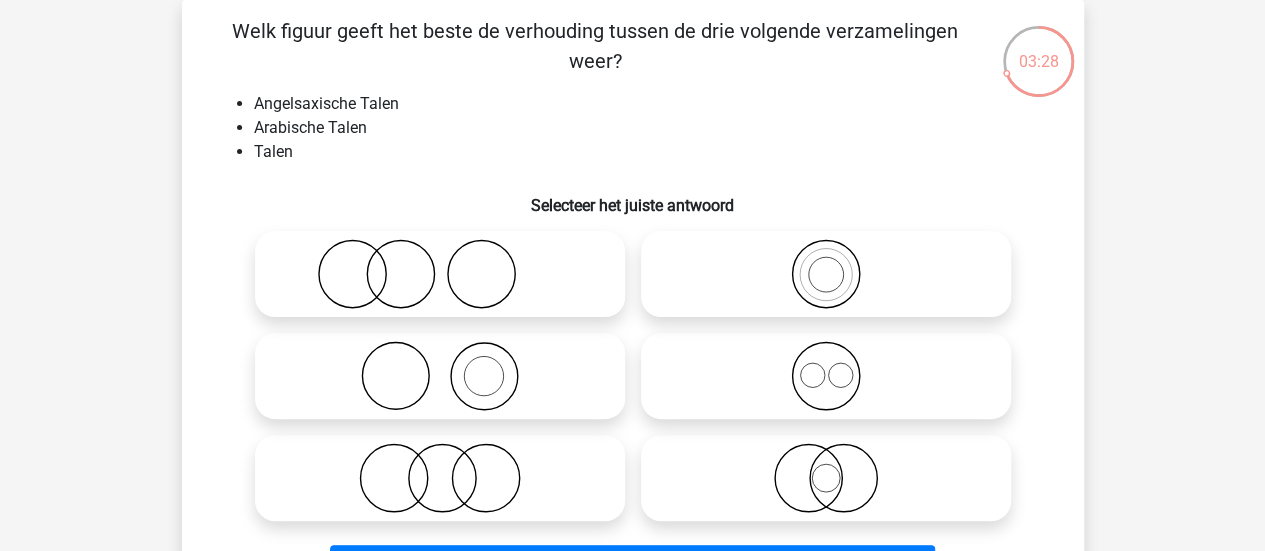 click 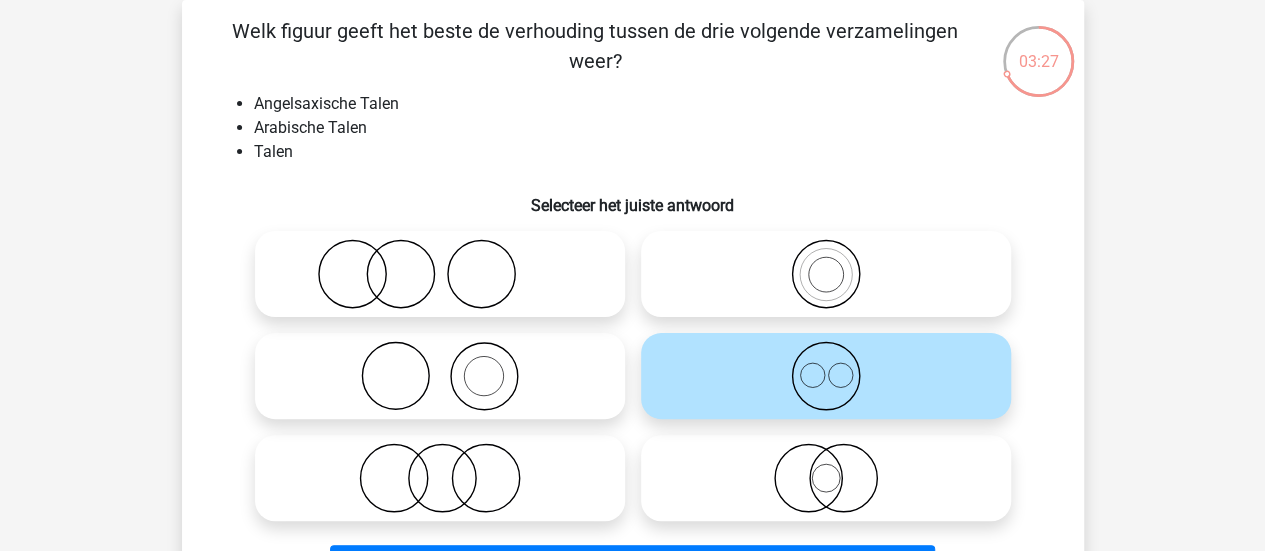 scroll, scrollTop: 192, scrollLeft: 0, axis: vertical 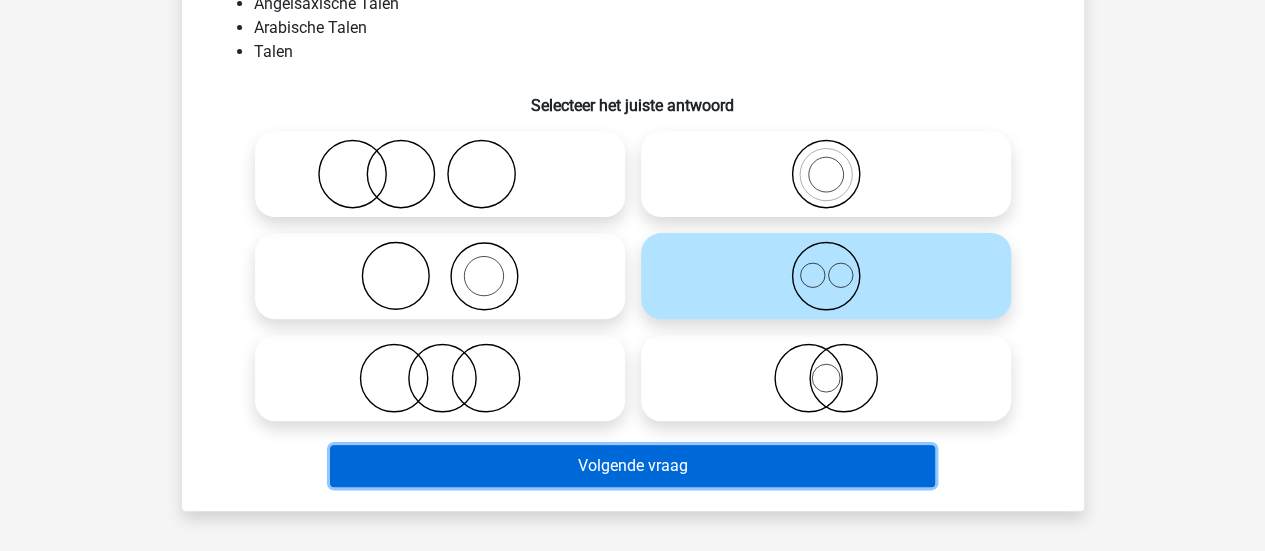 click on "Volgende vraag" at bounding box center (632, 466) 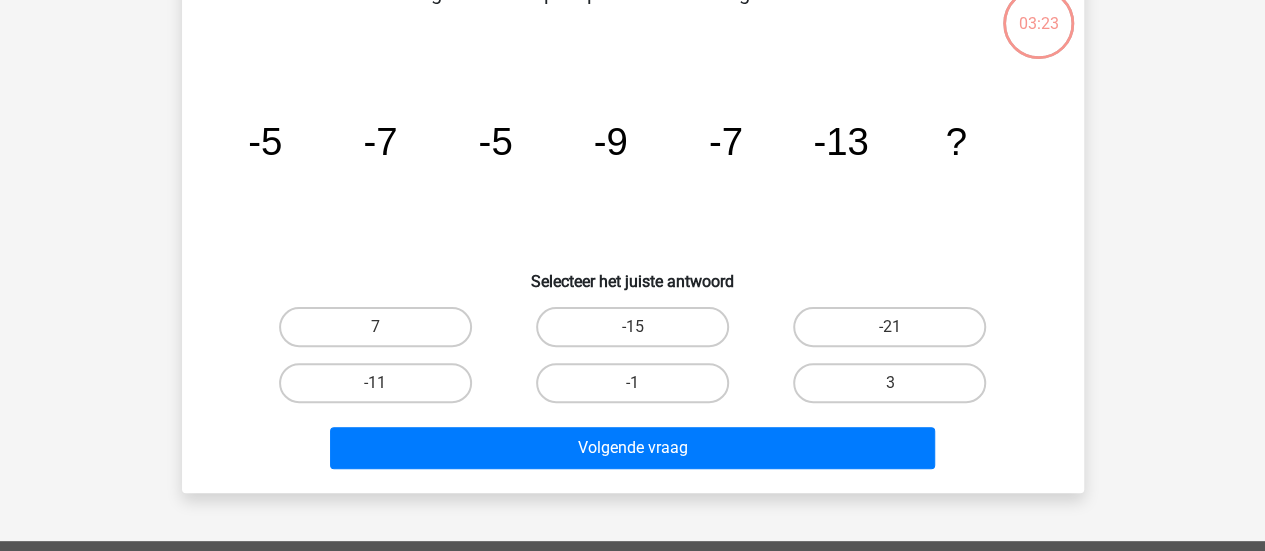 scroll, scrollTop: 92, scrollLeft: 0, axis: vertical 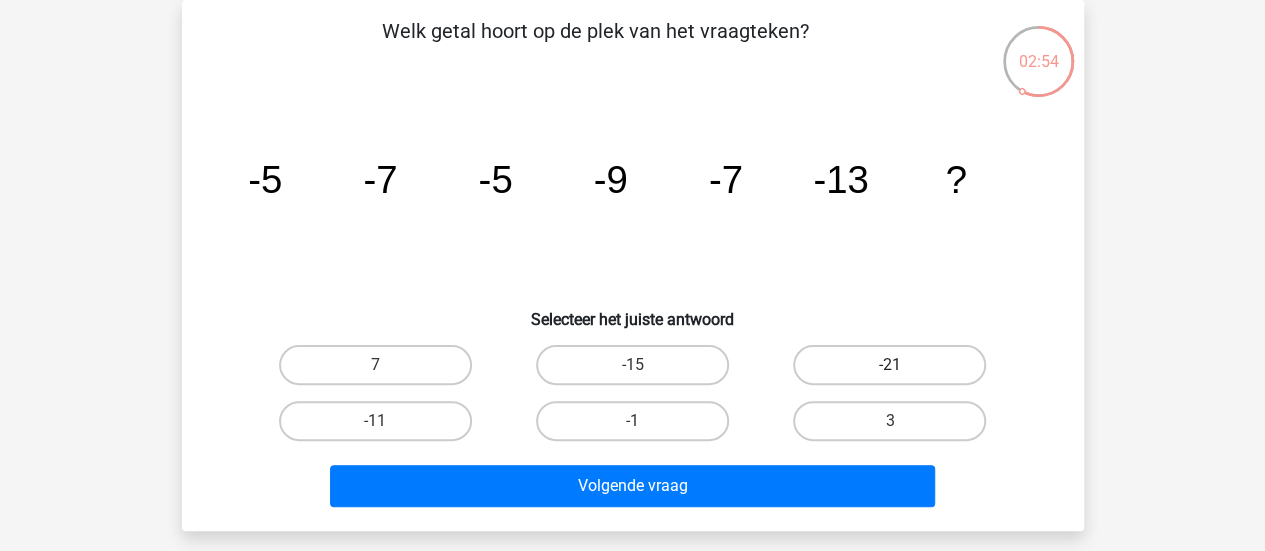 click on "-21" at bounding box center [889, 365] 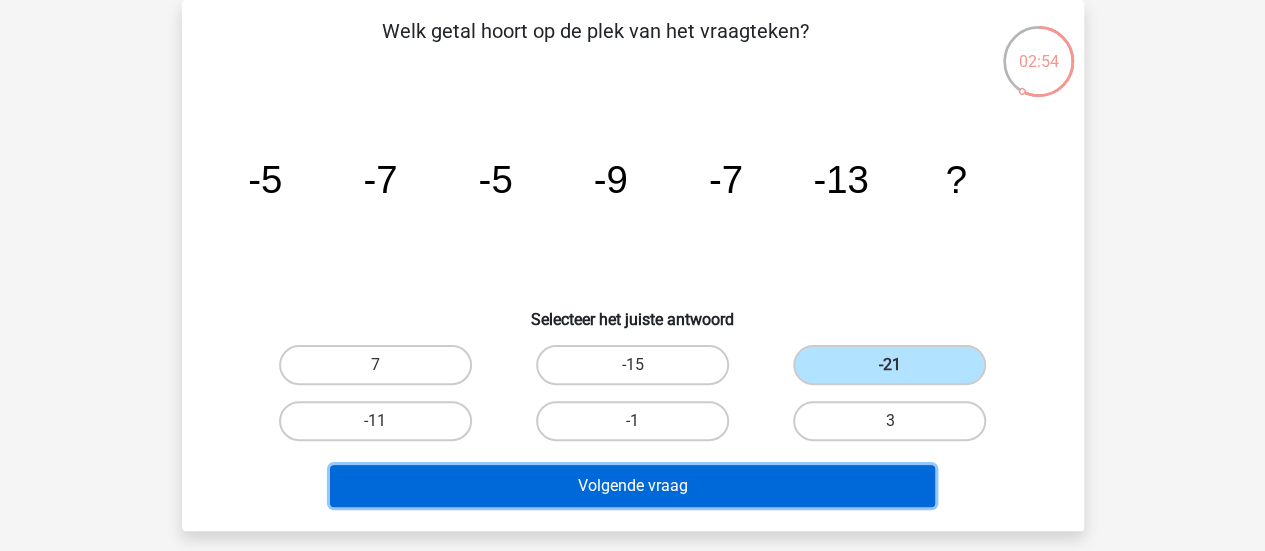 click on "Volgende vraag" at bounding box center (632, 486) 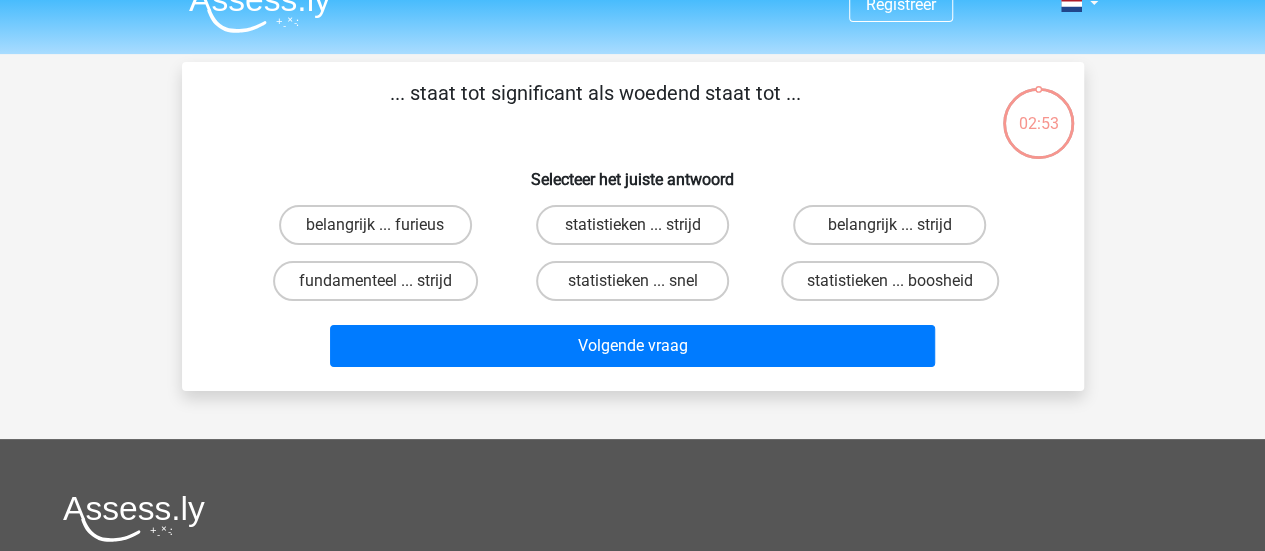scroll, scrollTop: 0, scrollLeft: 0, axis: both 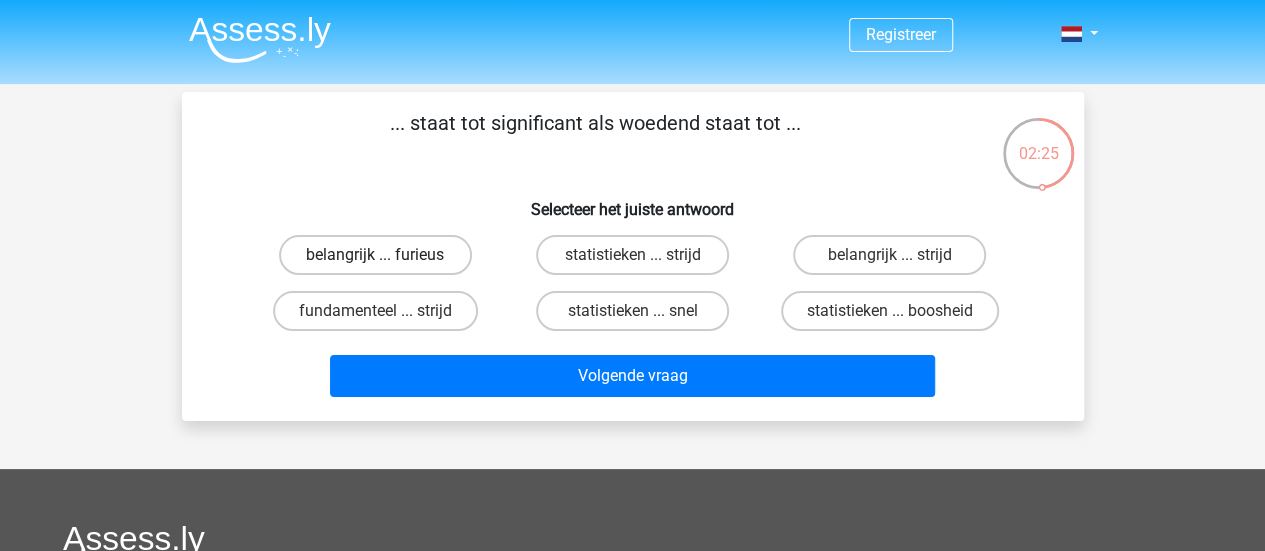click on "belangrijk ... furieus" at bounding box center [375, 255] 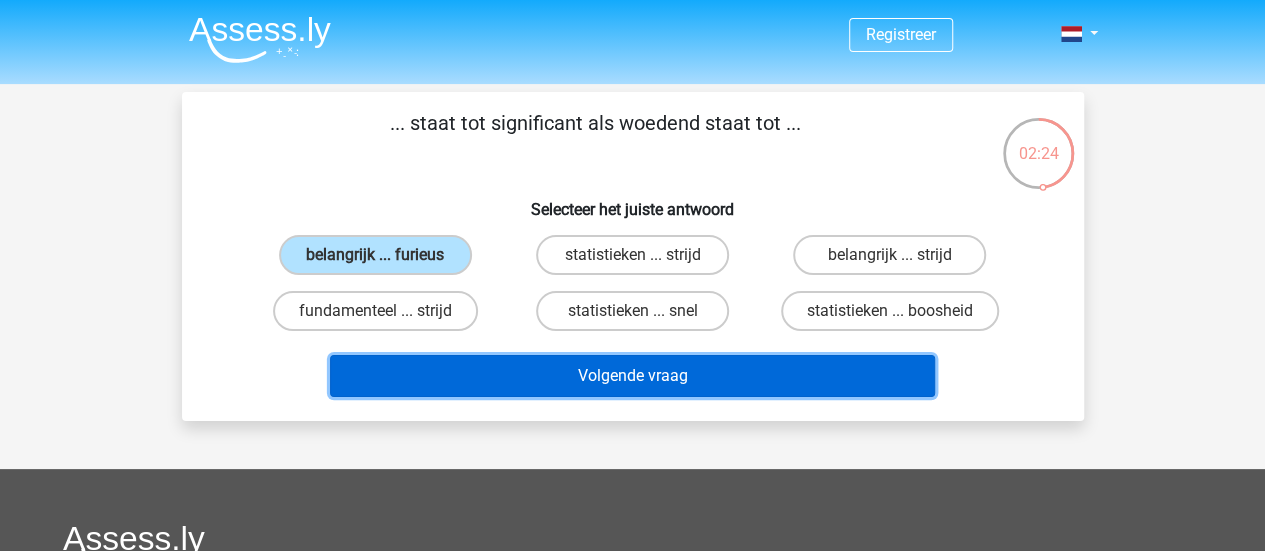 click on "Volgende vraag" at bounding box center [632, 376] 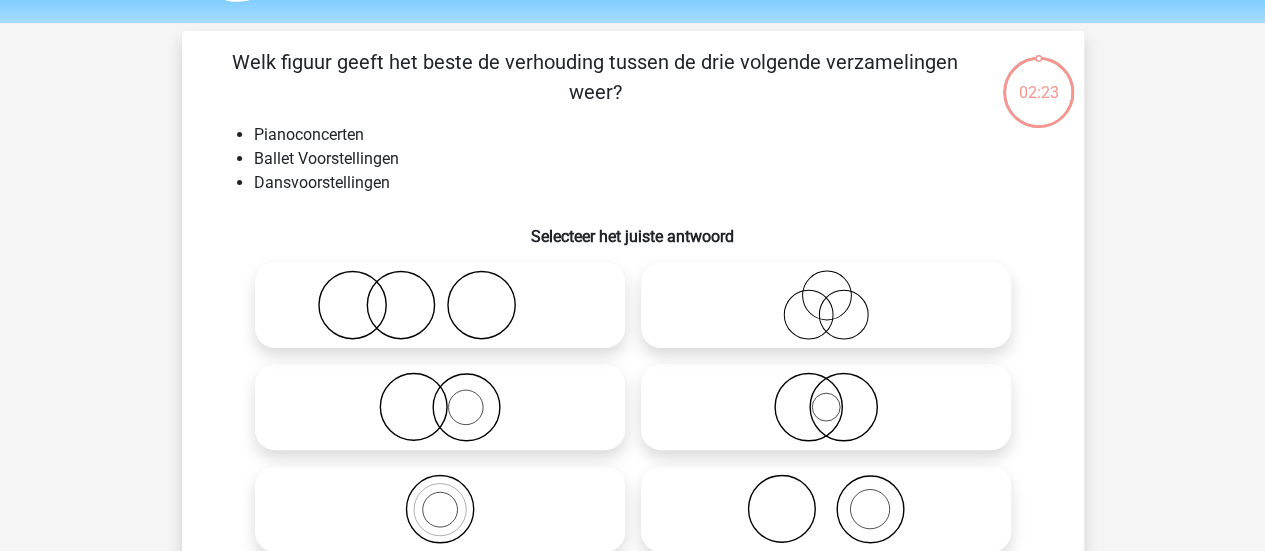 scroll, scrollTop: 92, scrollLeft: 0, axis: vertical 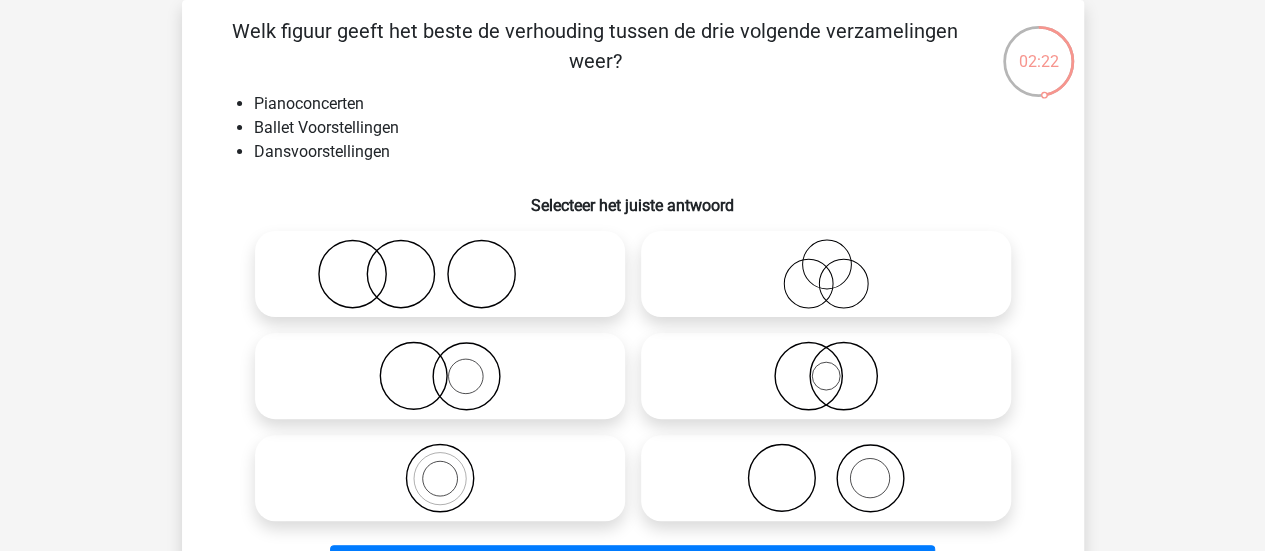 drag, startPoint x: 354, startPoint y: 37, endPoint x: 828, endPoint y: 33, distance: 474.01688 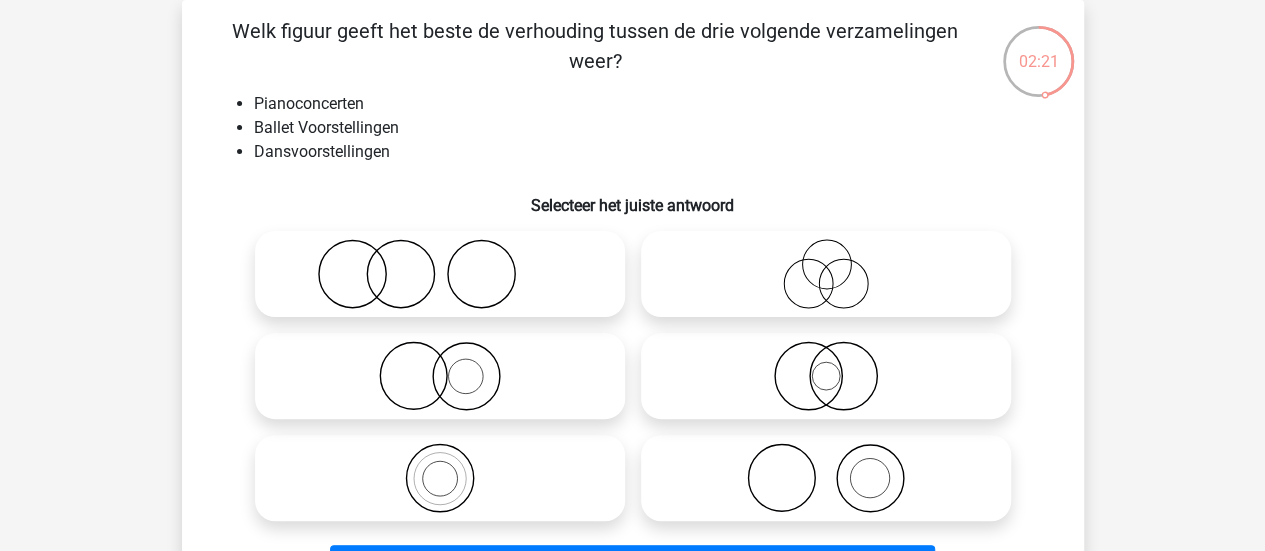 click on "Welk figuur geeft het beste de verhouding tussen de drie volgende verzamelingen weer?" at bounding box center [595, 46] 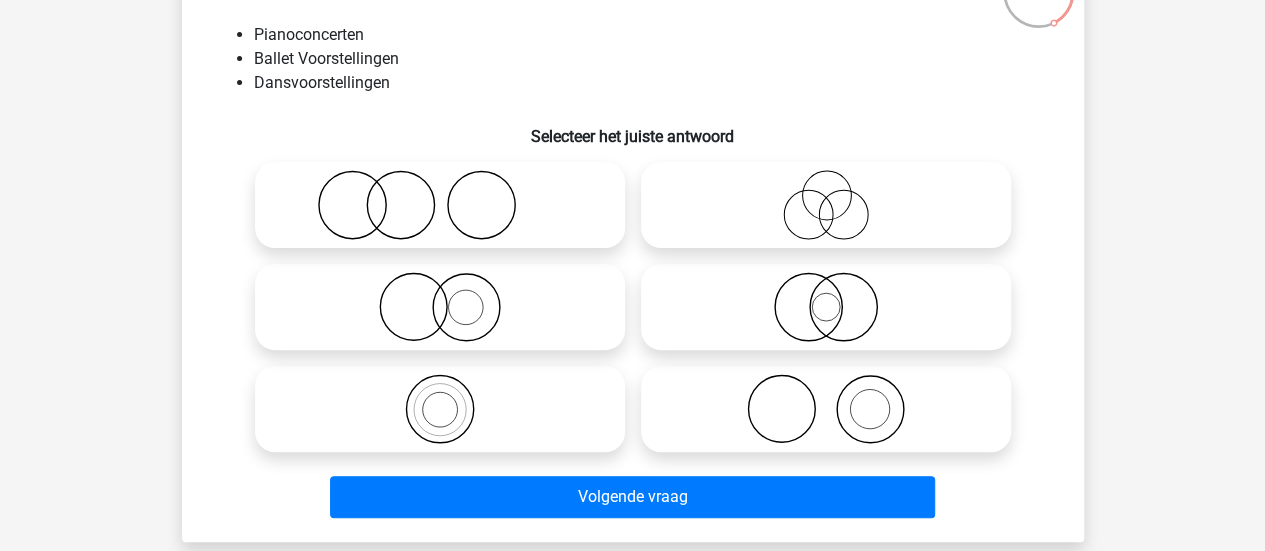 scroll, scrollTop: 192, scrollLeft: 0, axis: vertical 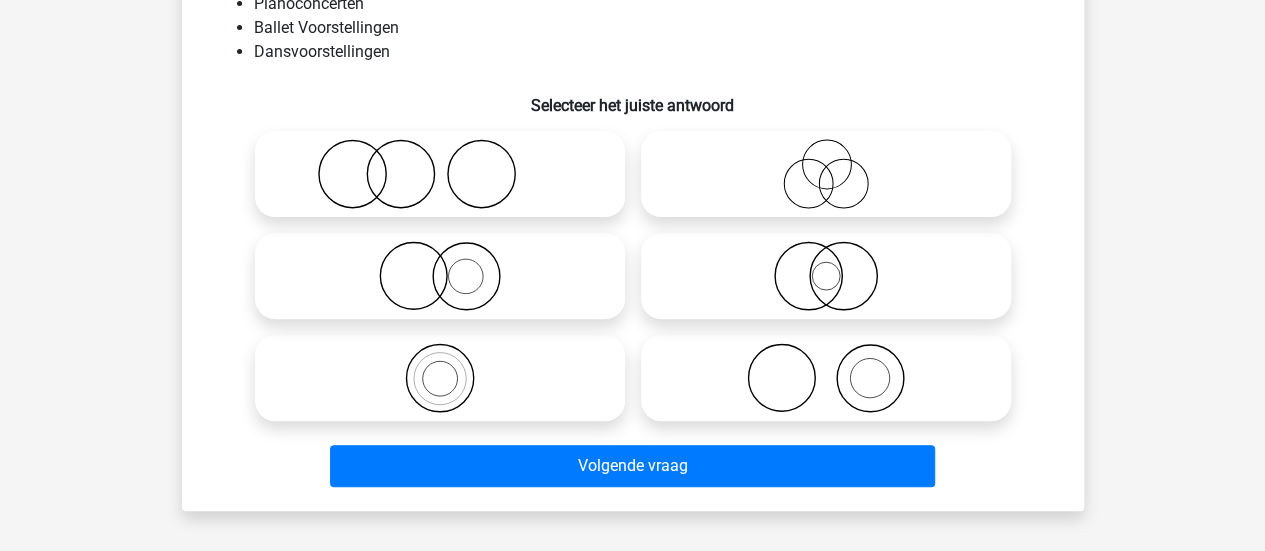 click 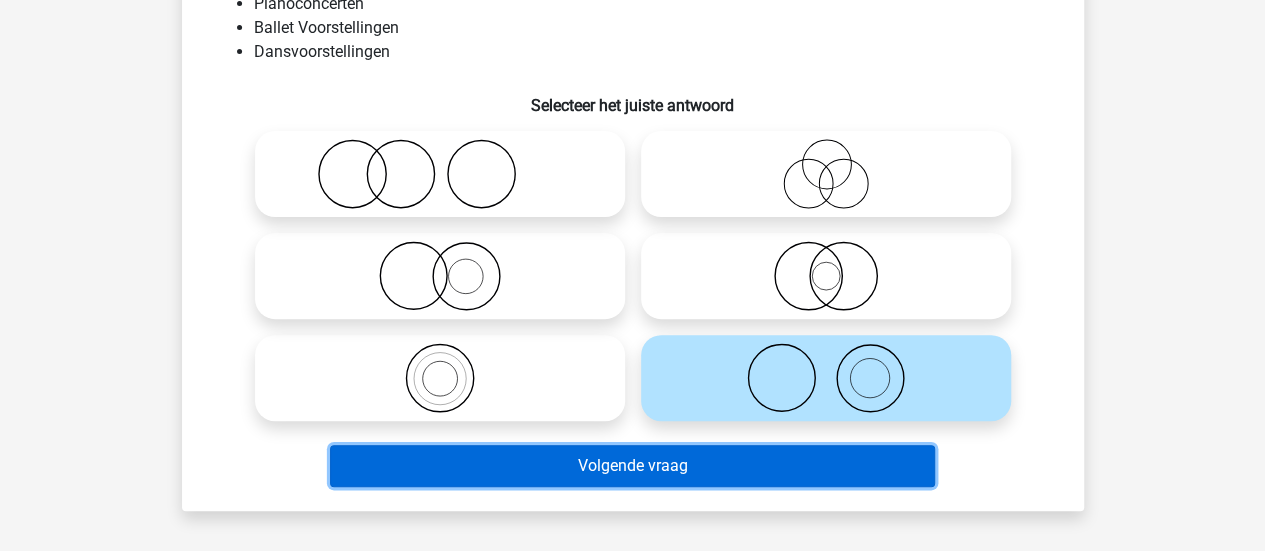 click on "Volgende vraag" at bounding box center [632, 466] 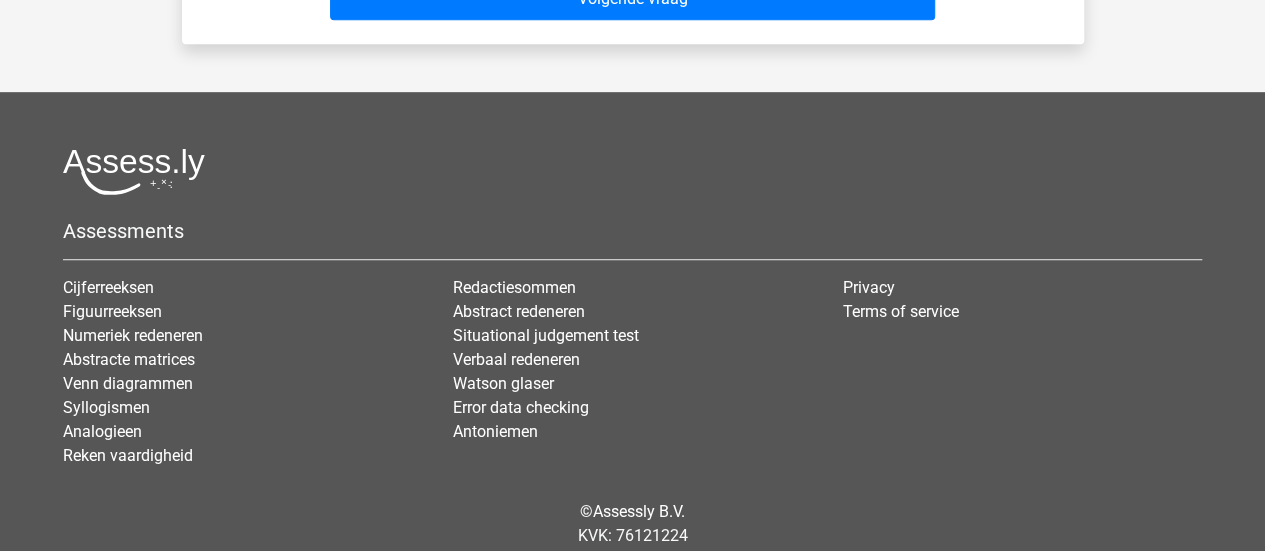 scroll, scrollTop: 0, scrollLeft: 0, axis: both 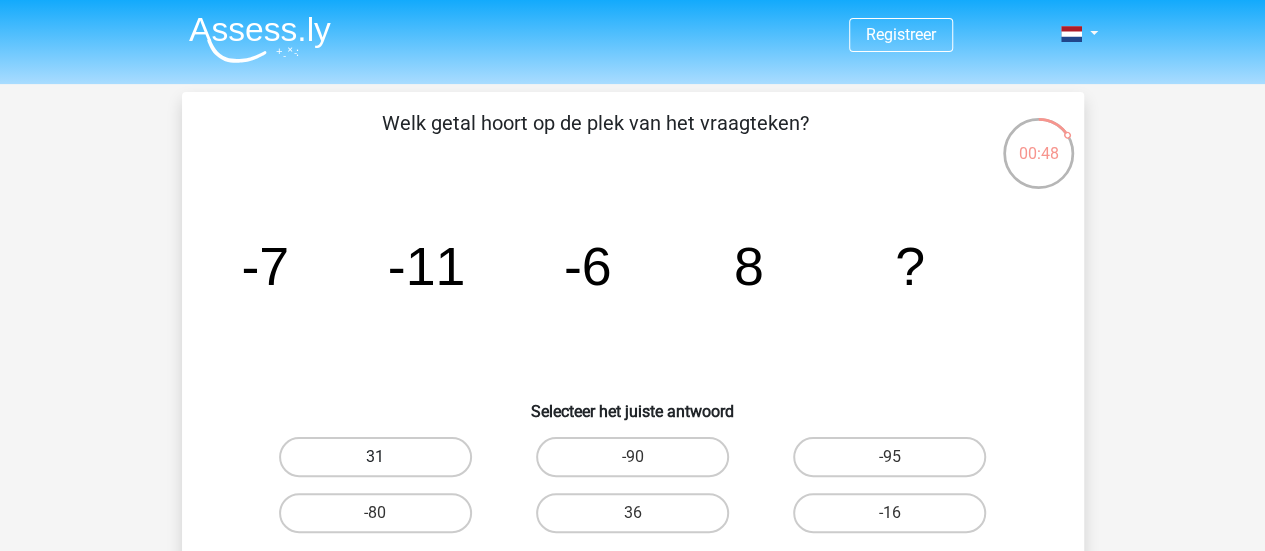 click on "31" at bounding box center (375, 457) 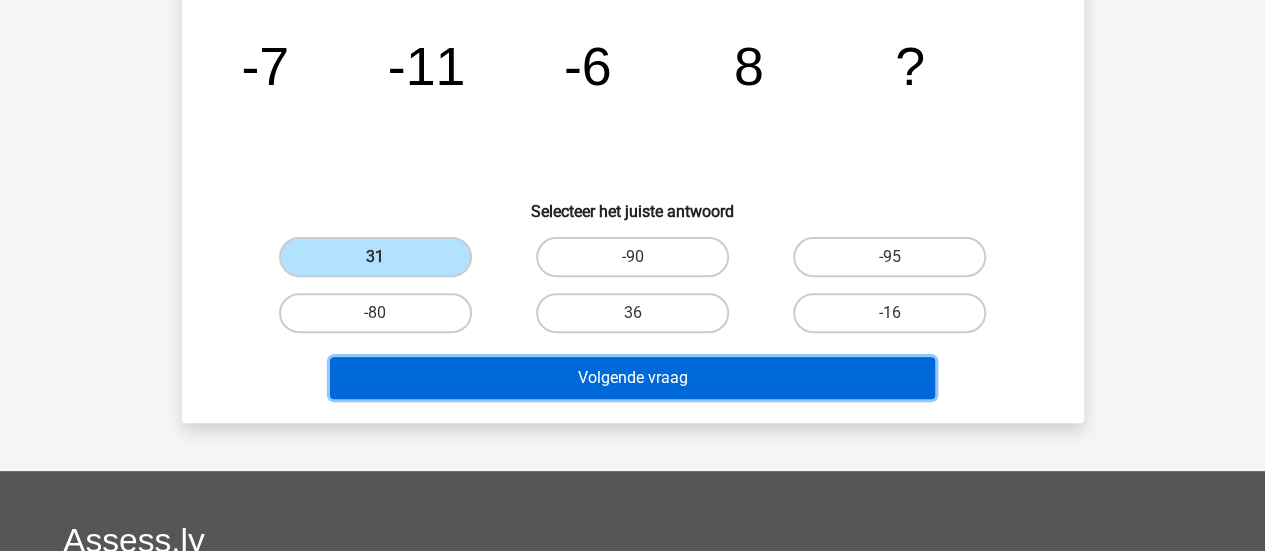 click on "Volgende vraag" at bounding box center (632, 378) 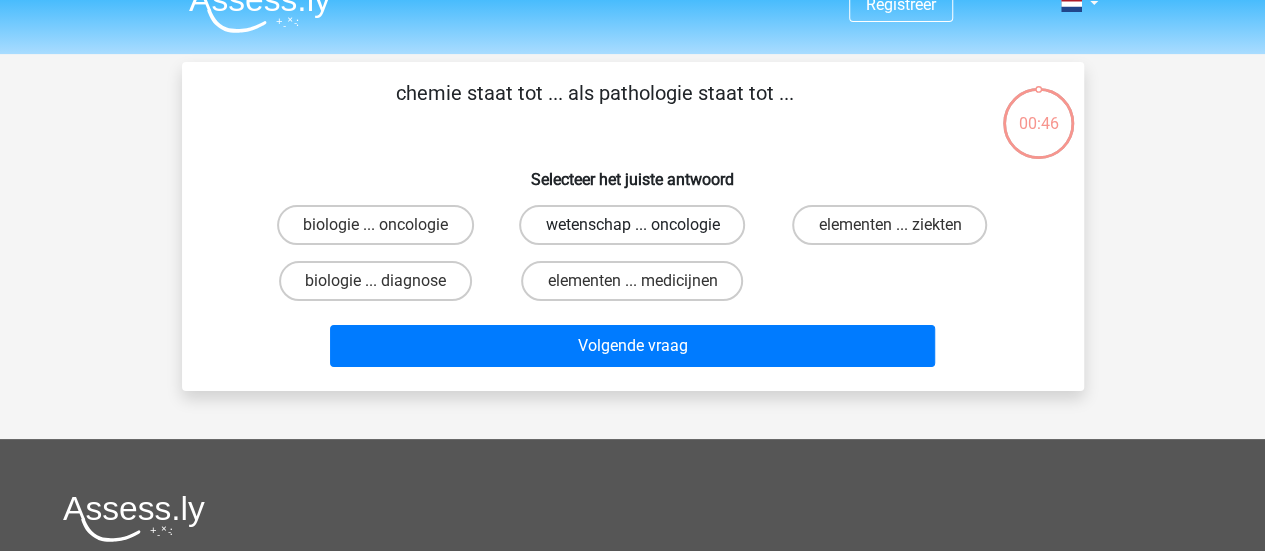 scroll, scrollTop: 0, scrollLeft: 0, axis: both 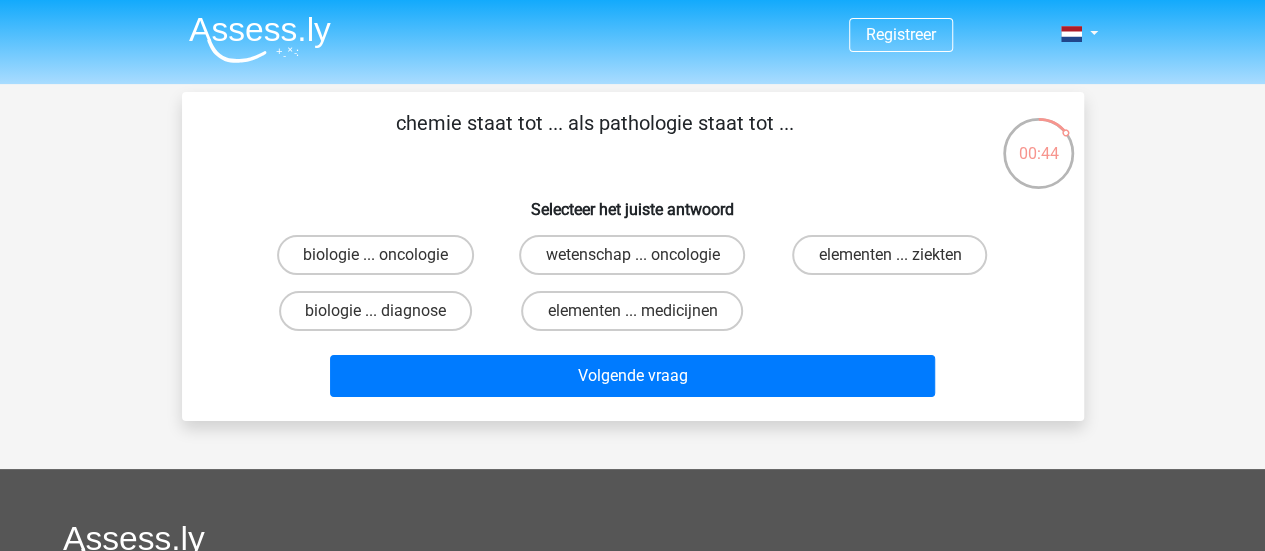 drag, startPoint x: 478, startPoint y: 126, endPoint x: 525, endPoint y: 125, distance: 47.010635 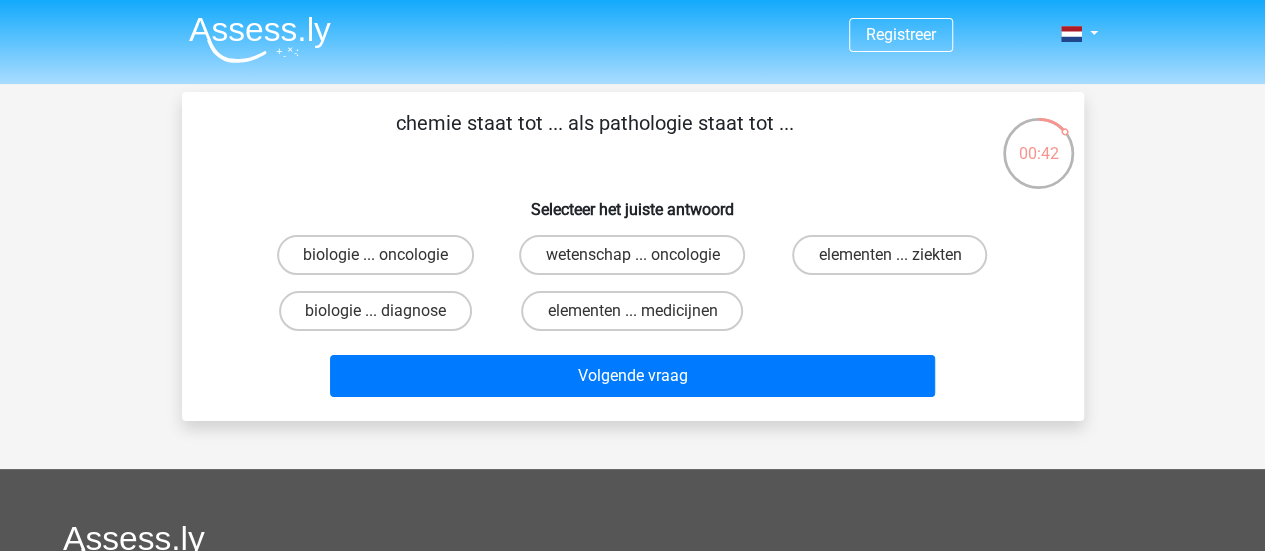 click on "chemie staat tot ... als pathologie staat tot ..." at bounding box center (595, 138) 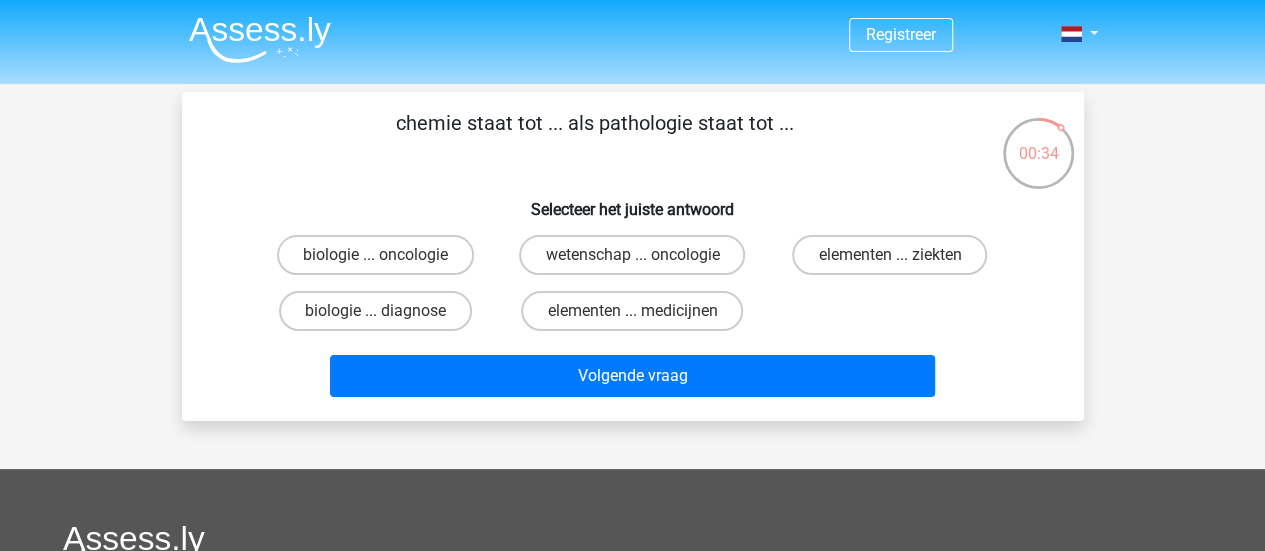 drag, startPoint x: 689, startPoint y: 129, endPoint x: 500, endPoint y: 123, distance: 189.09521 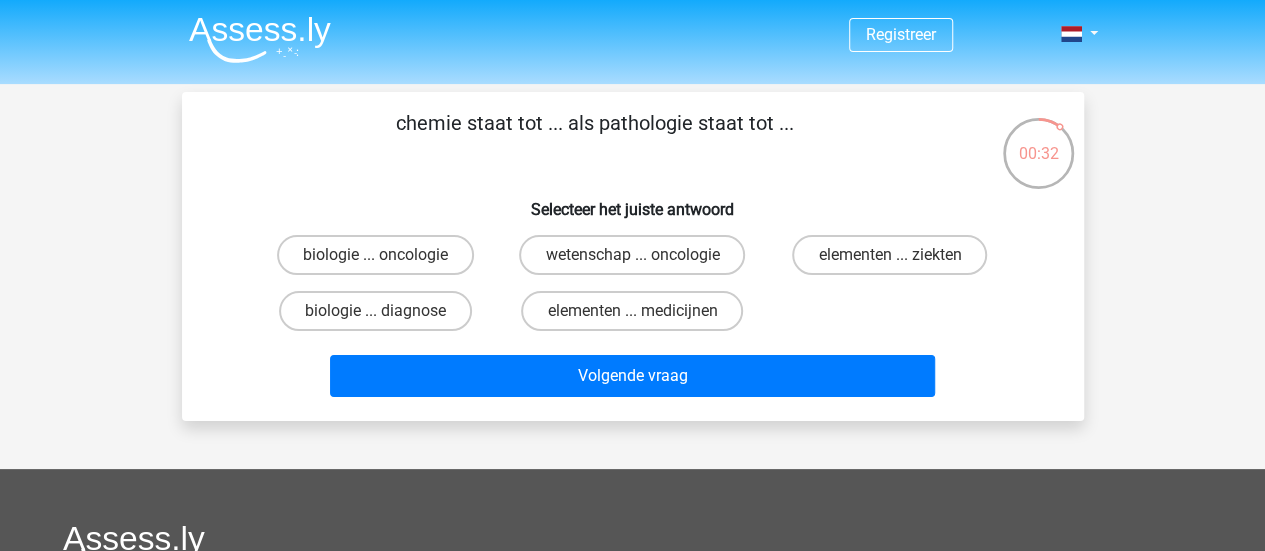 click on "chemie staat tot ... als pathologie staat tot ..." at bounding box center (595, 138) 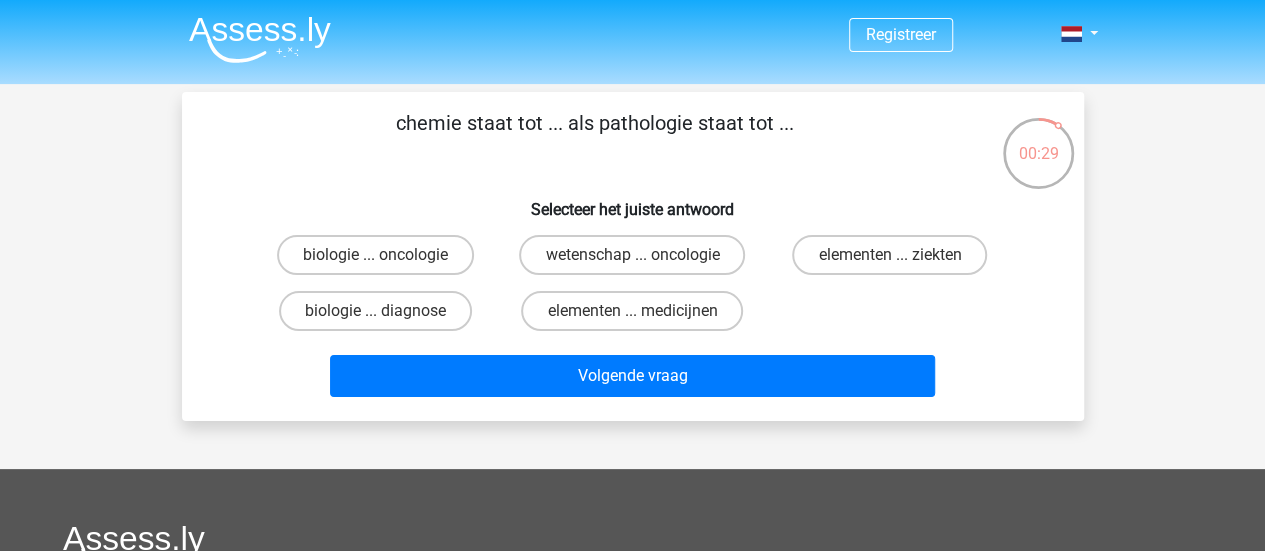 drag, startPoint x: 460, startPoint y: 123, endPoint x: 702, endPoint y: 121, distance: 242.00827 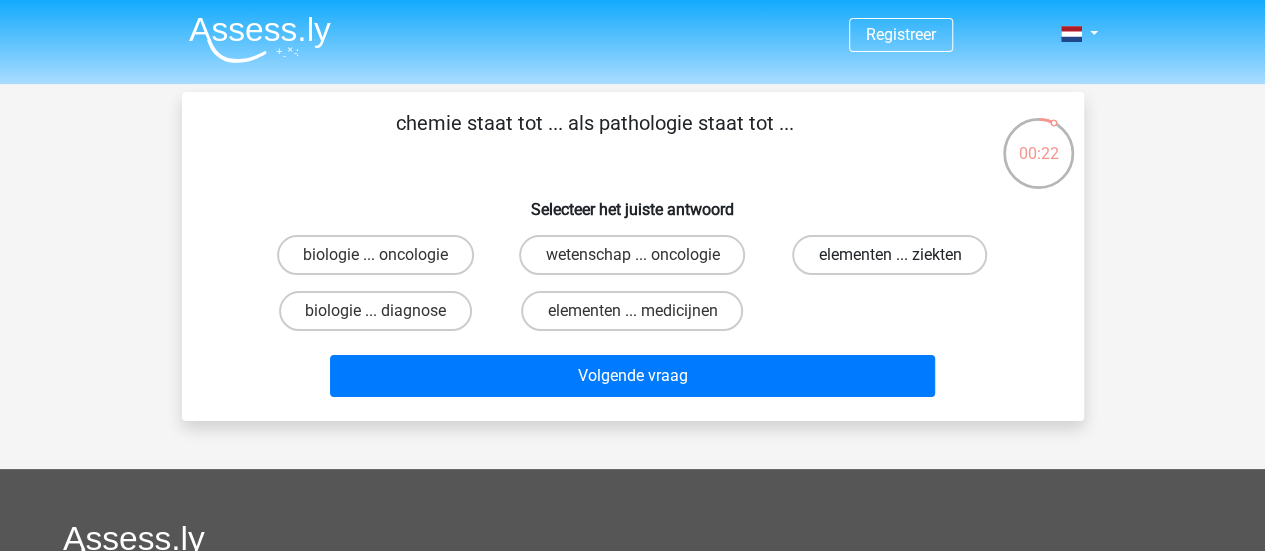 click on "elementen ... ziekten" at bounding box center [889, 255] 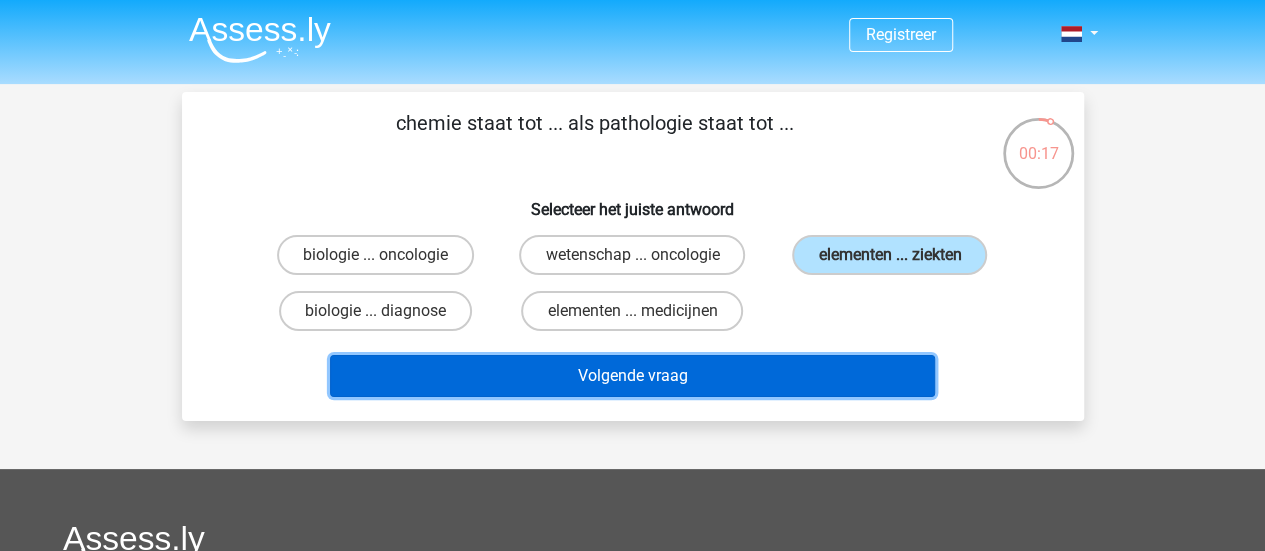 click on "Volgende vraag" at bounding box center [632, 376] 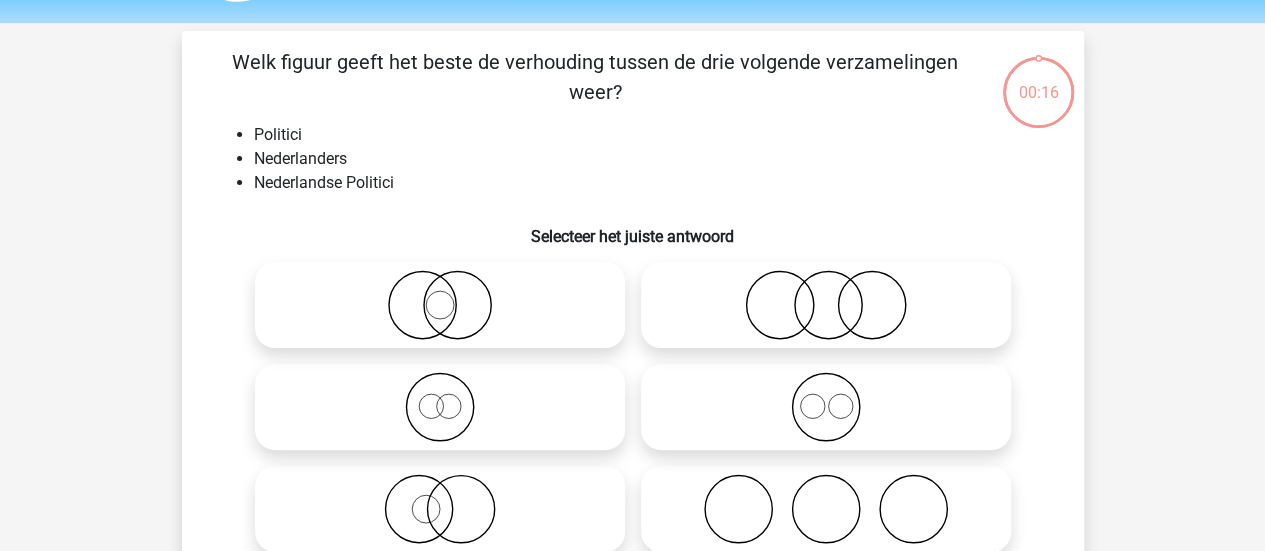 scroll, scrollTop: 92, scrollLeft: 0, axis: vertical 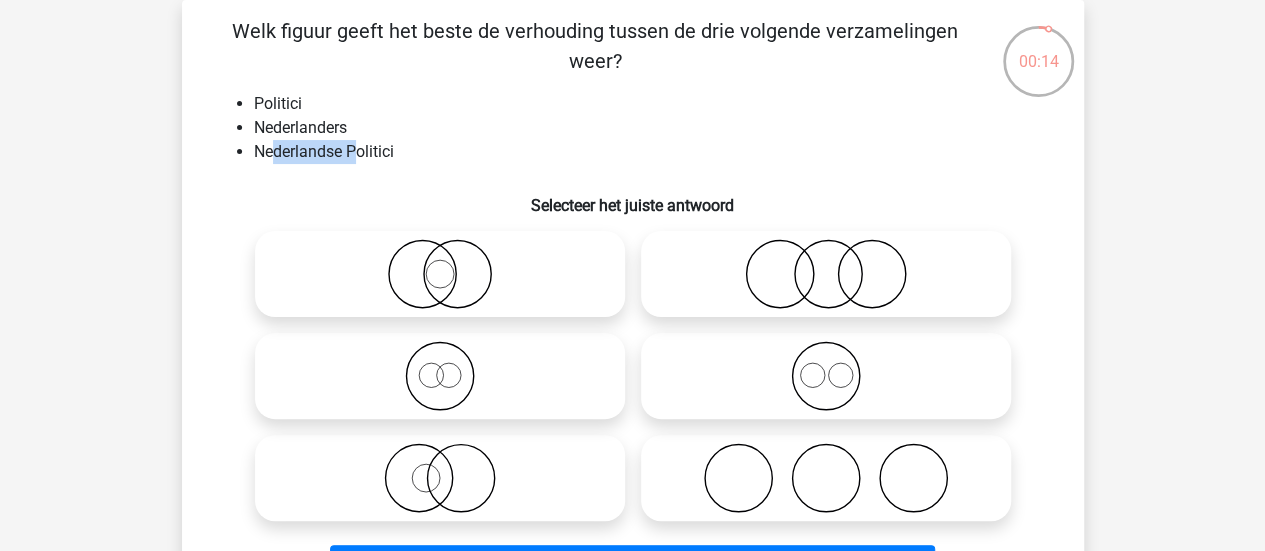 drag, startPoint x: 298, startPoint y: 157, endPoint x: 357, endPoint y: 158, distance: 59.008472 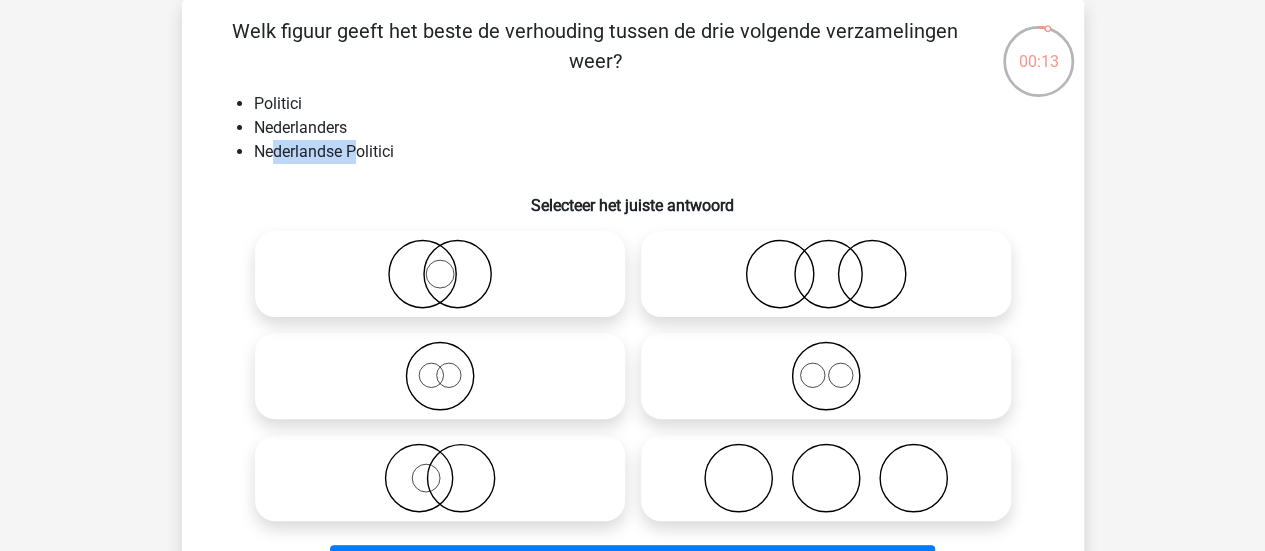 click on "Nederlandse Politici" at bounding box center (653, 152) 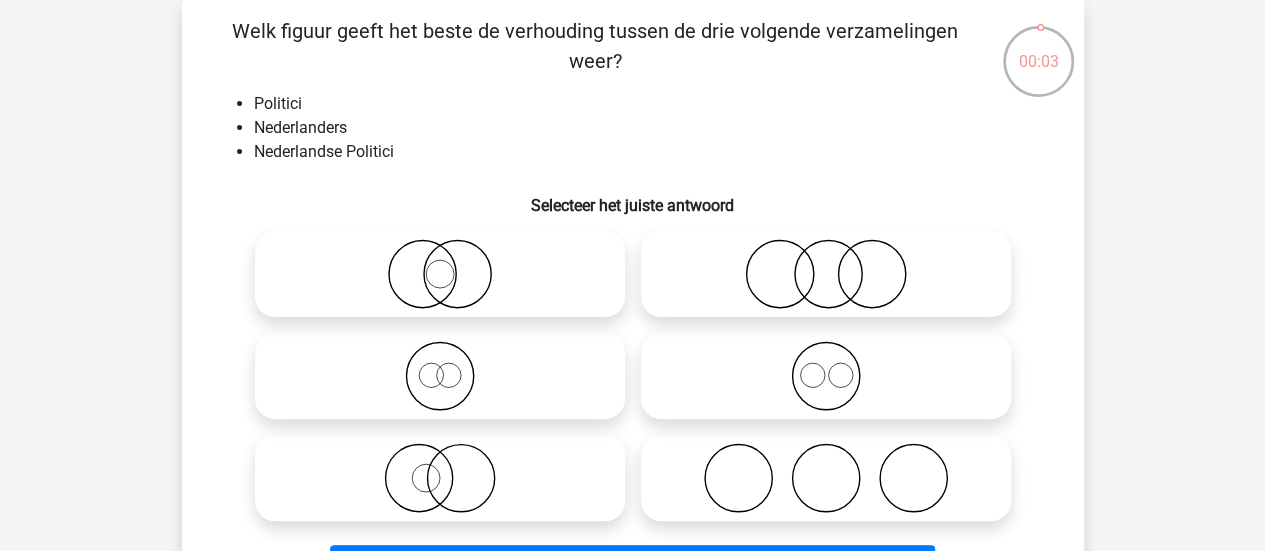 click 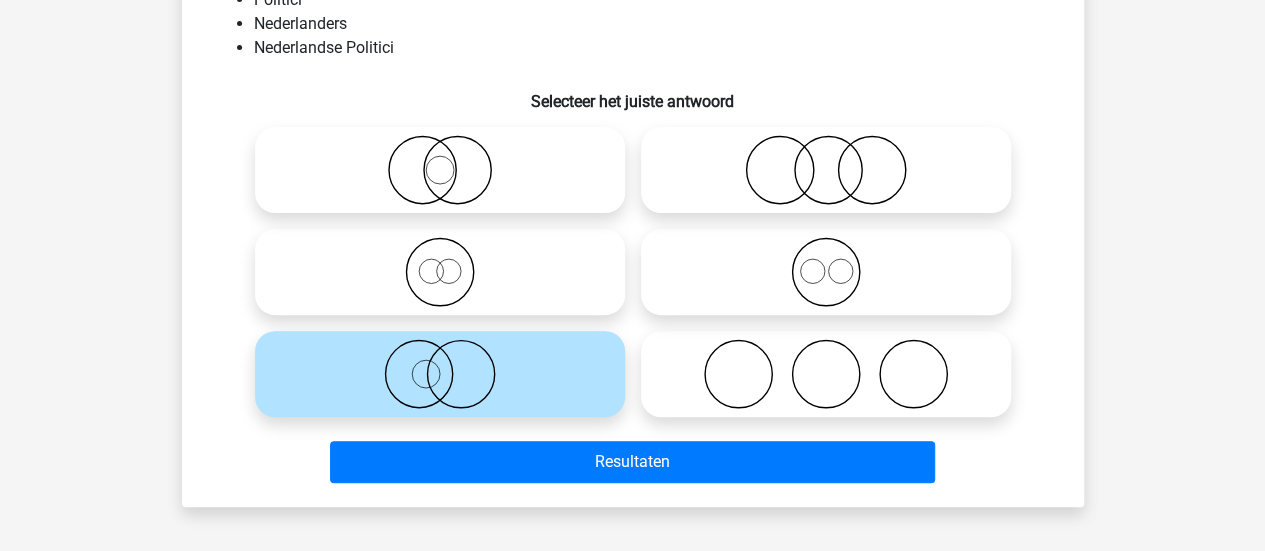 scroll, scrollTop: 292, scrollLeft: 0, axis: vertical 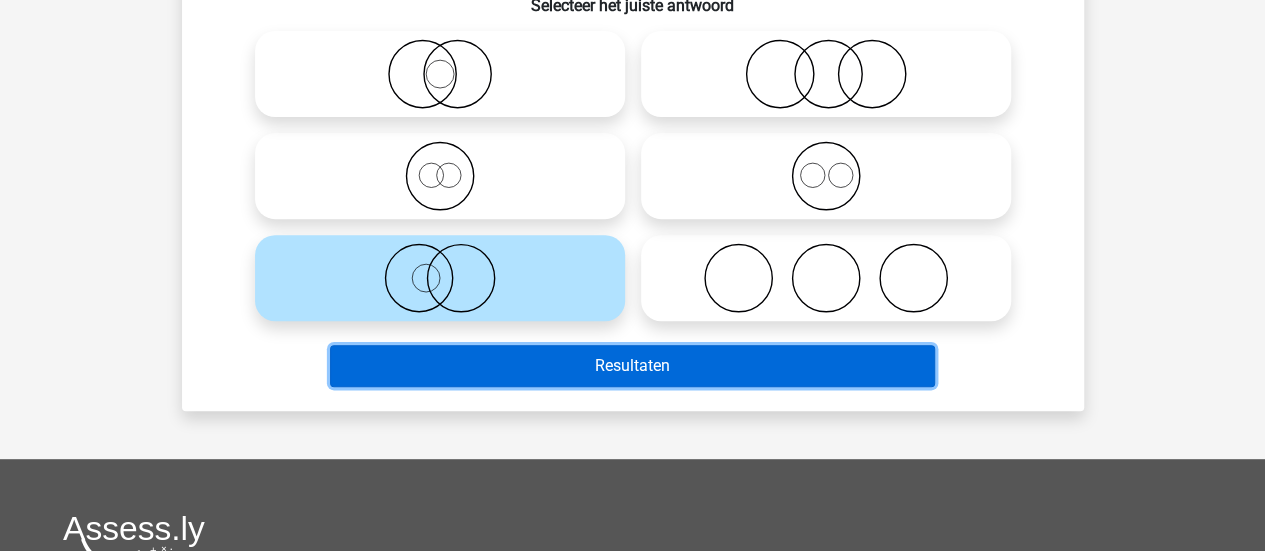 click on "Resultaten" at bounding box center [632, 366] 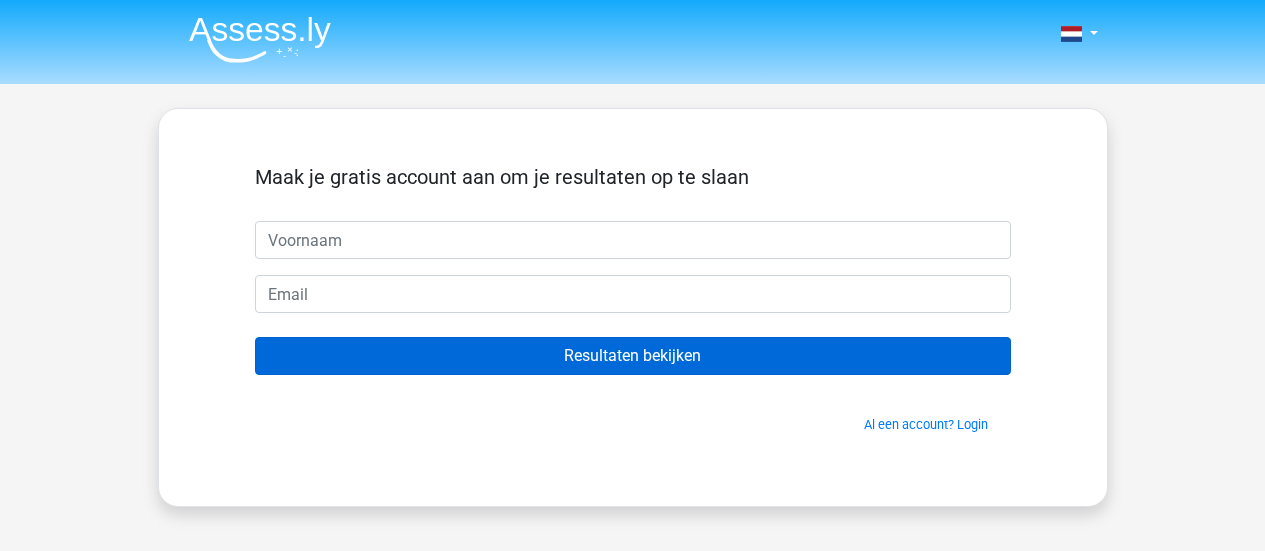 scroll, scrollTop: 0, scrollLeft: 0, axis: both 